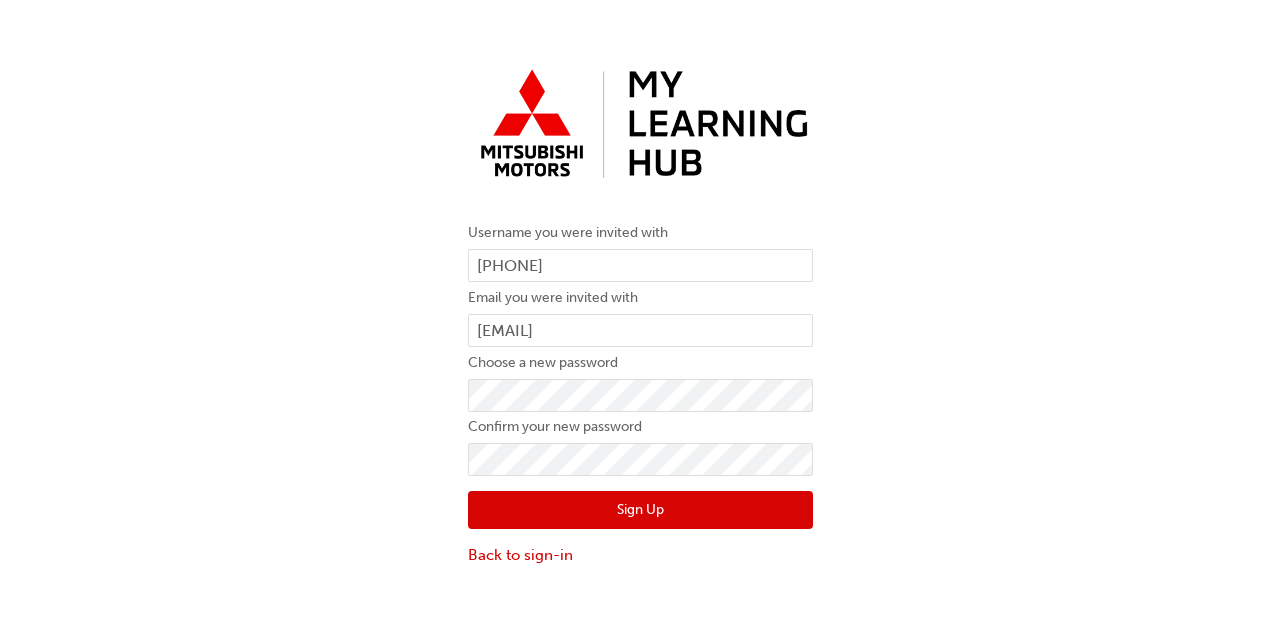 scroll, scrollTop: 0, scrollLeft: 0, axis: both 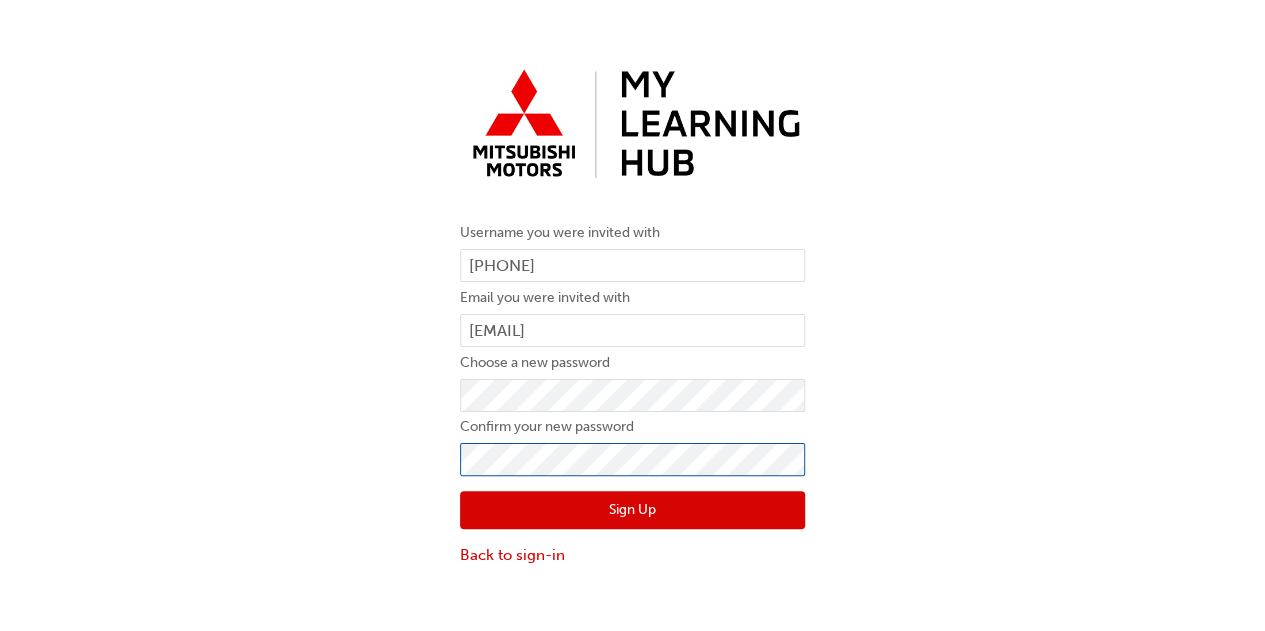 click on "Sign Up" at bounding box center (632, 510) 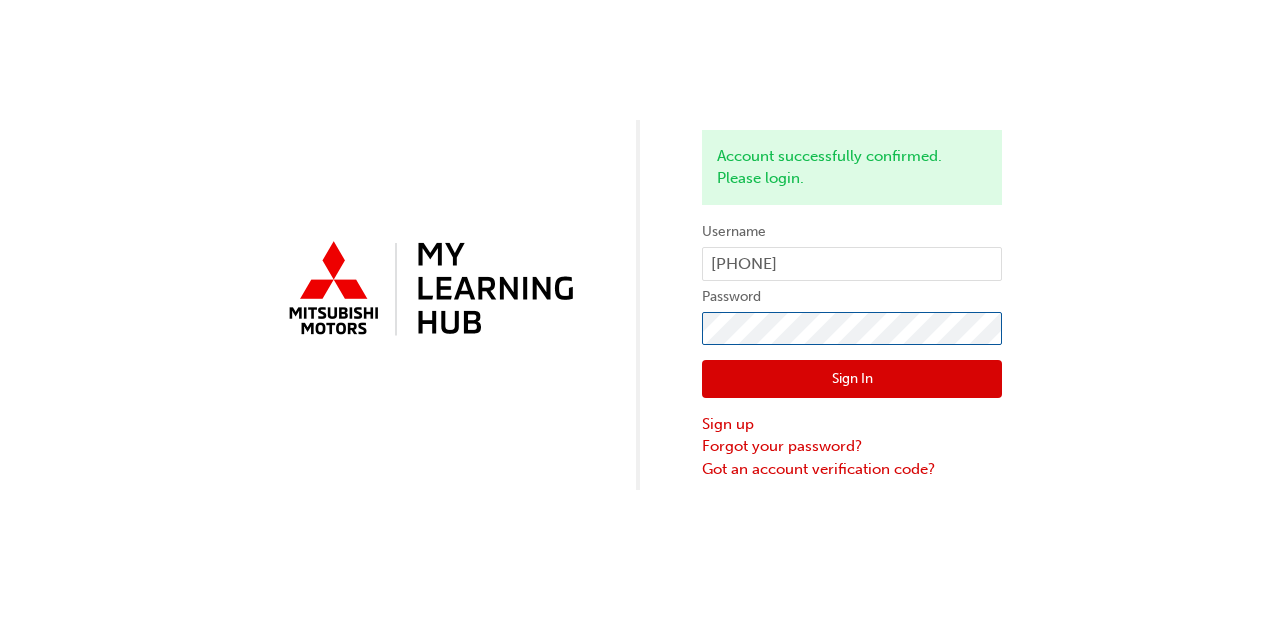 click on "Sign In" at bounding box center [852, 379] 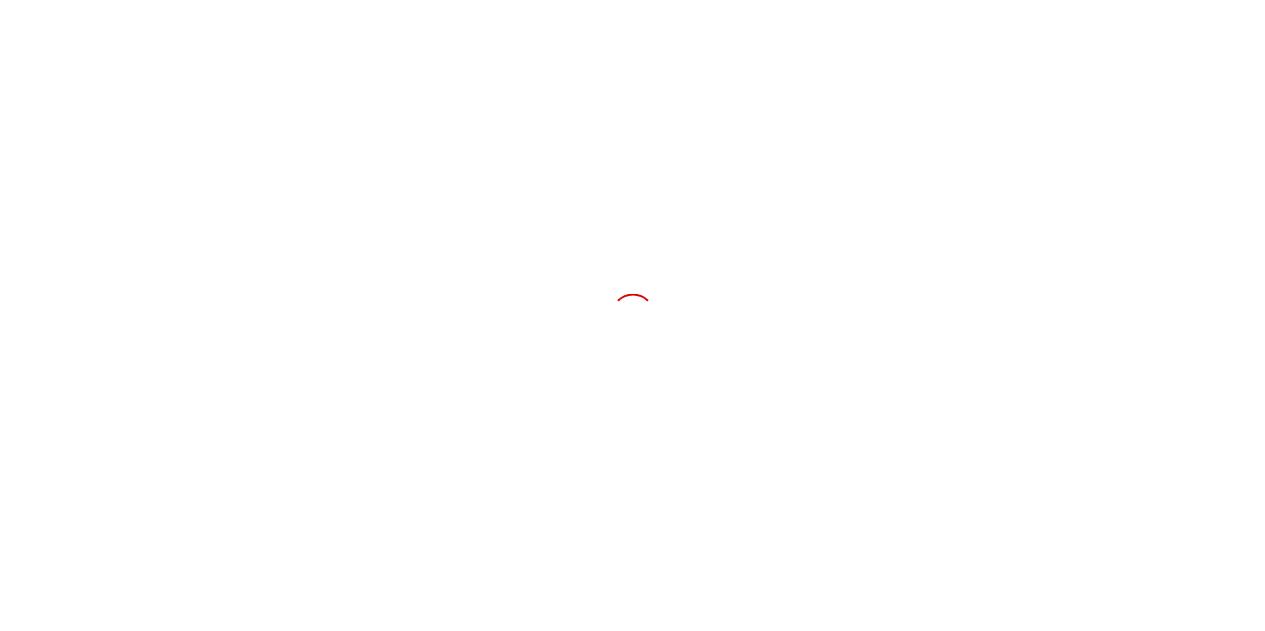 scroll, scrollTop: 0, scrollLeft: 0, axis: both 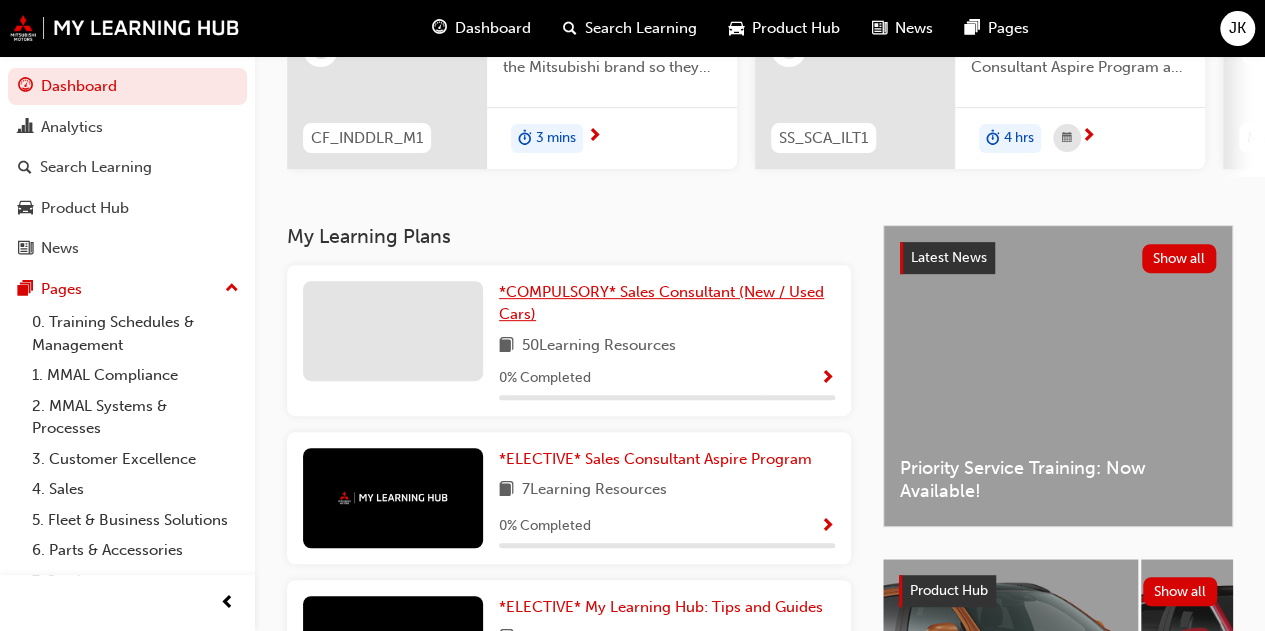 drag, startPoint x: 770, startPoint y: 352, endPoint x: 733, endPoint y: 304, distance: 60.60528 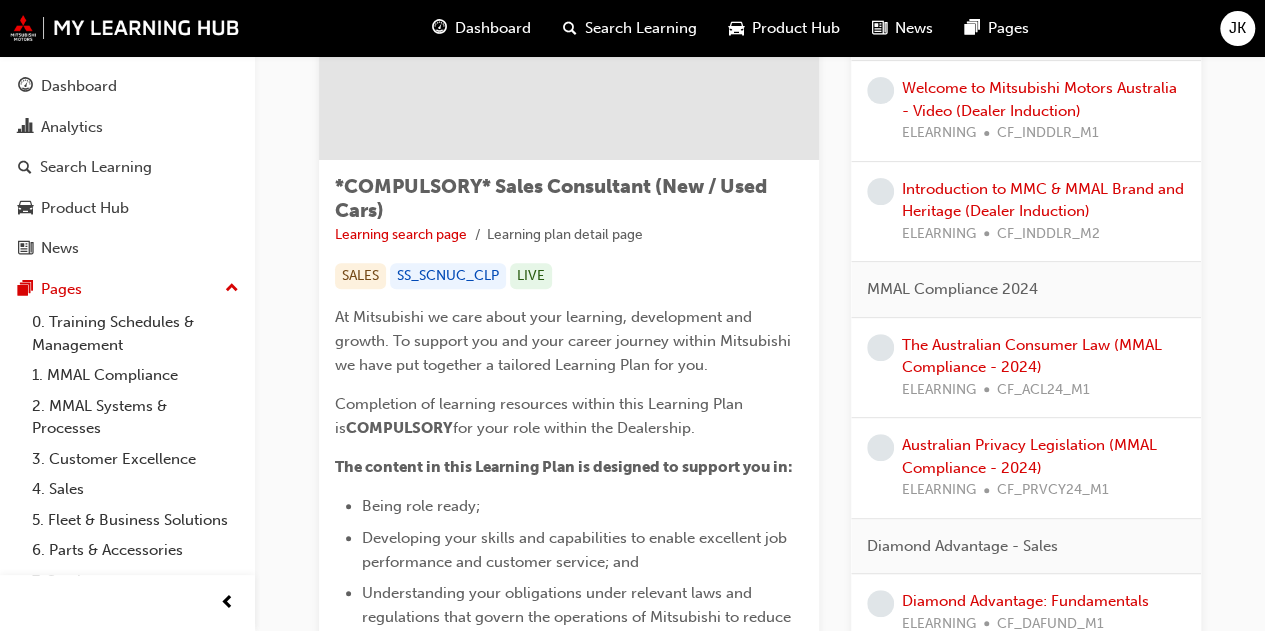 scroll, scrollTop: 245, scrollLeft: 0, axis: vertical 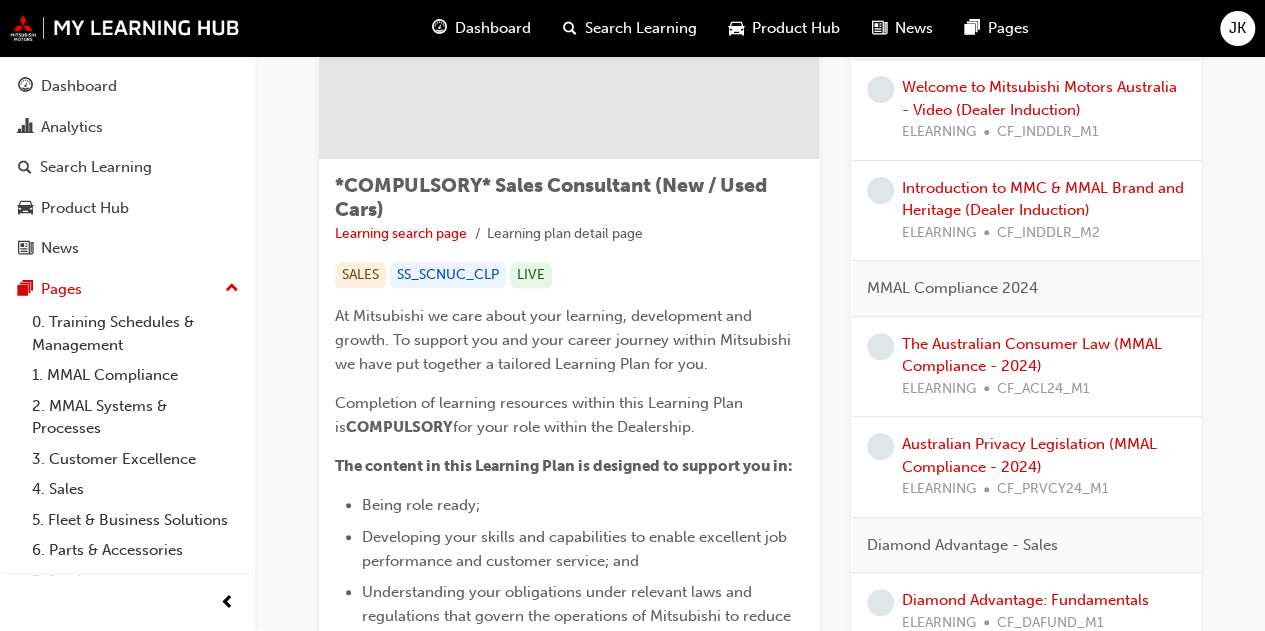 click on "At Mitsubishi we care about your learning, development and growth. To support you and your career journey within Mitsubishi we have put together a tailored Learning Plan for you." at bounding box center (569, 340) 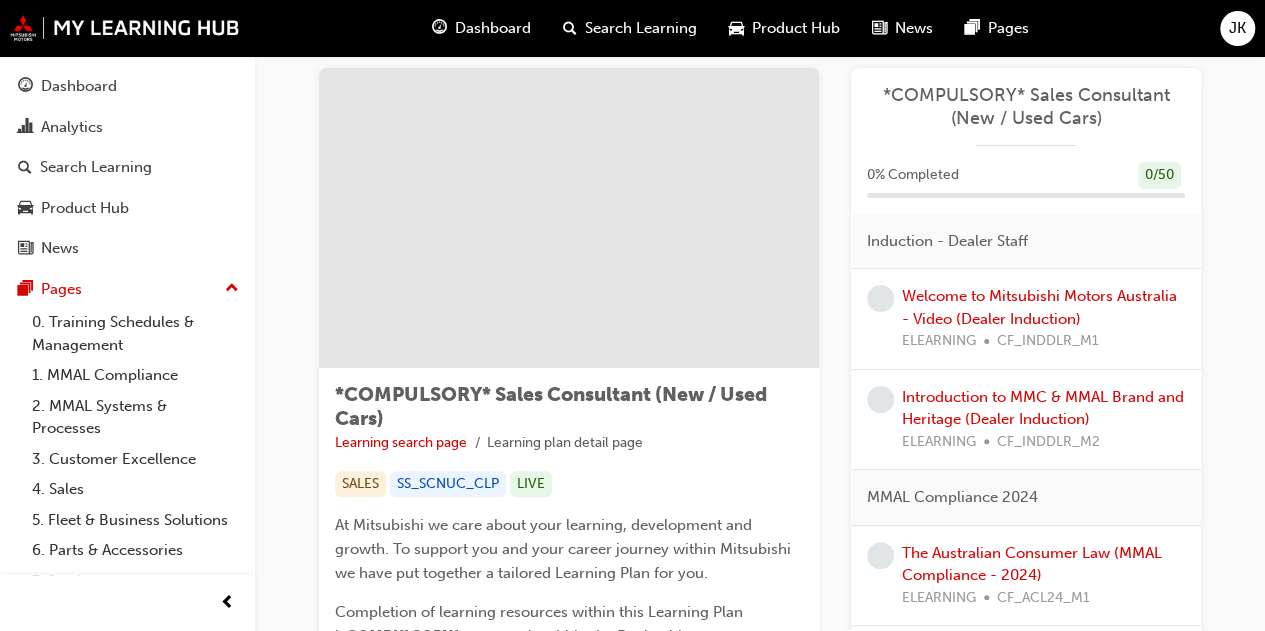scroll, scrollTop: 0, scrollLeft: 0, axis: both 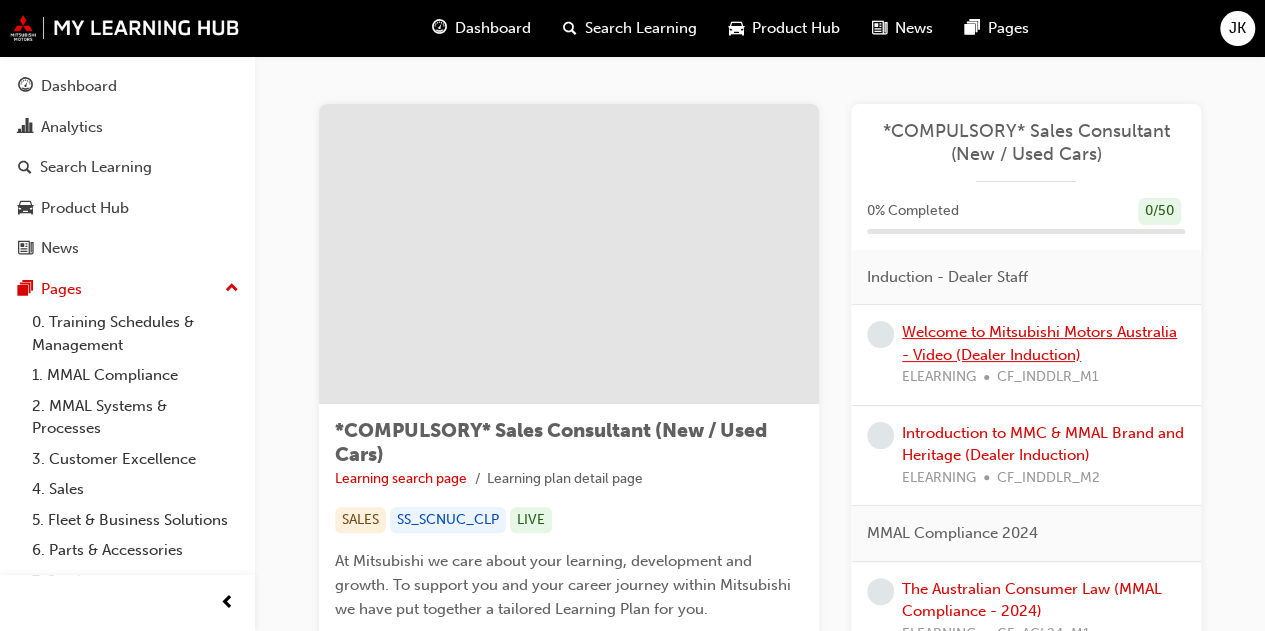 click on "Welcome to Mitsubishi Motors Australia - Video (Dealer Induction)" at bounding box center [1039, 343] 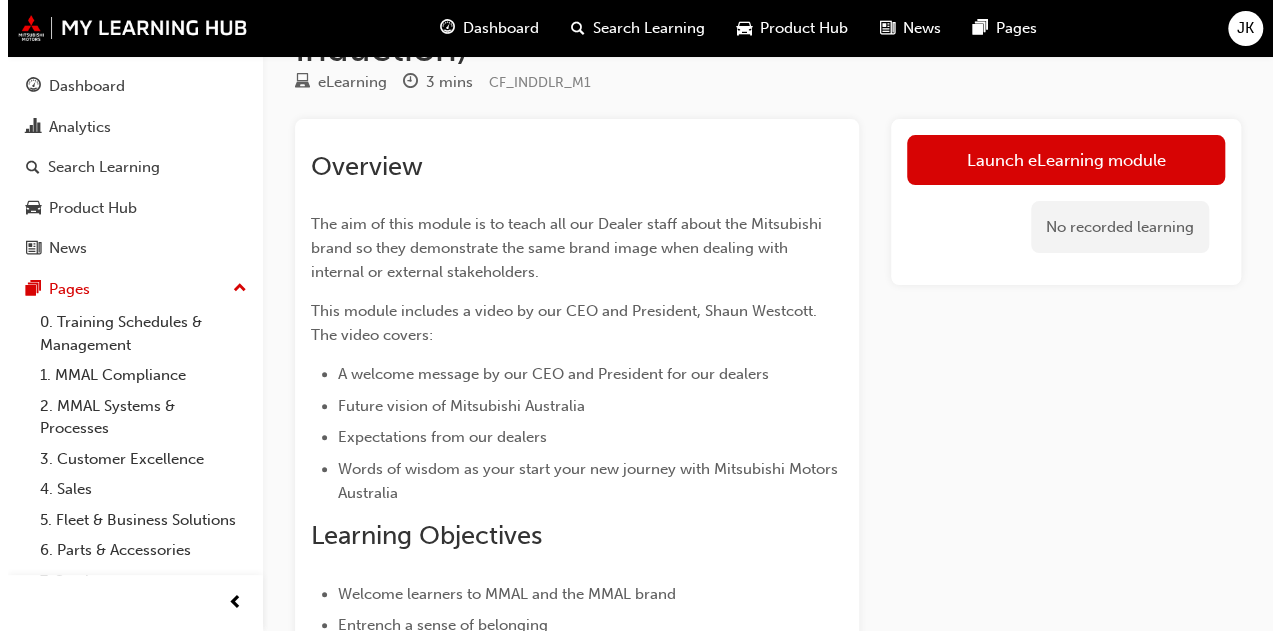 scroll, scrollTop: 0, scrollLeft: 0, axis: both 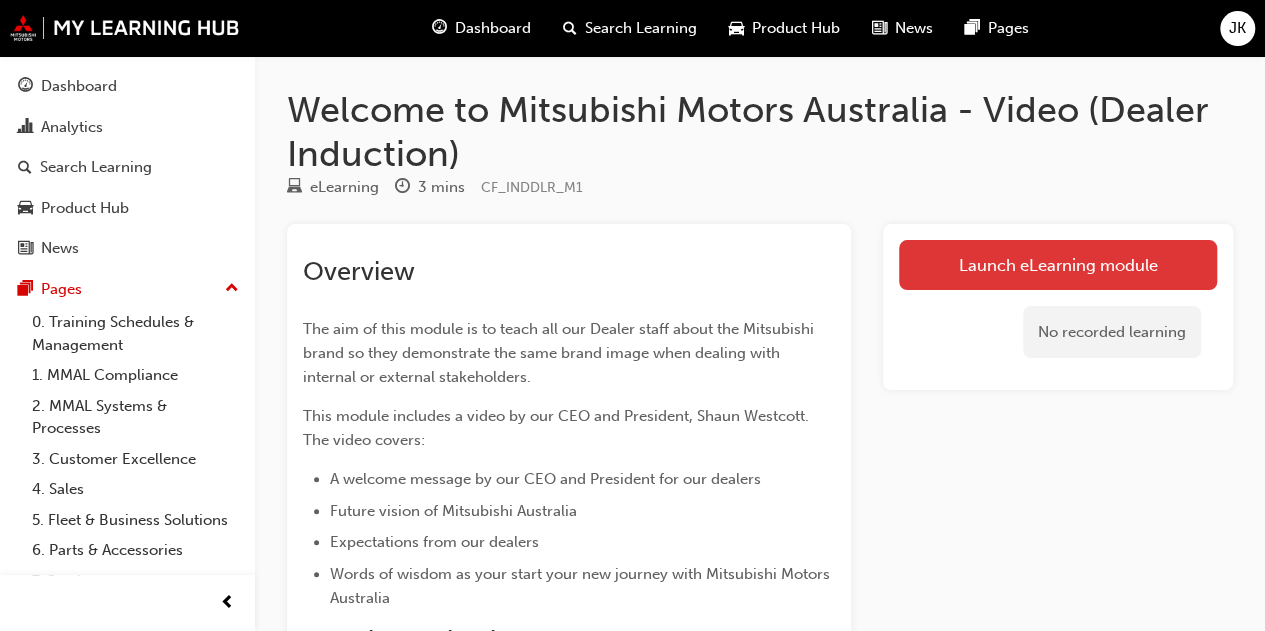 click on "Launch eLearning module" at bounding box center (1058, 265) 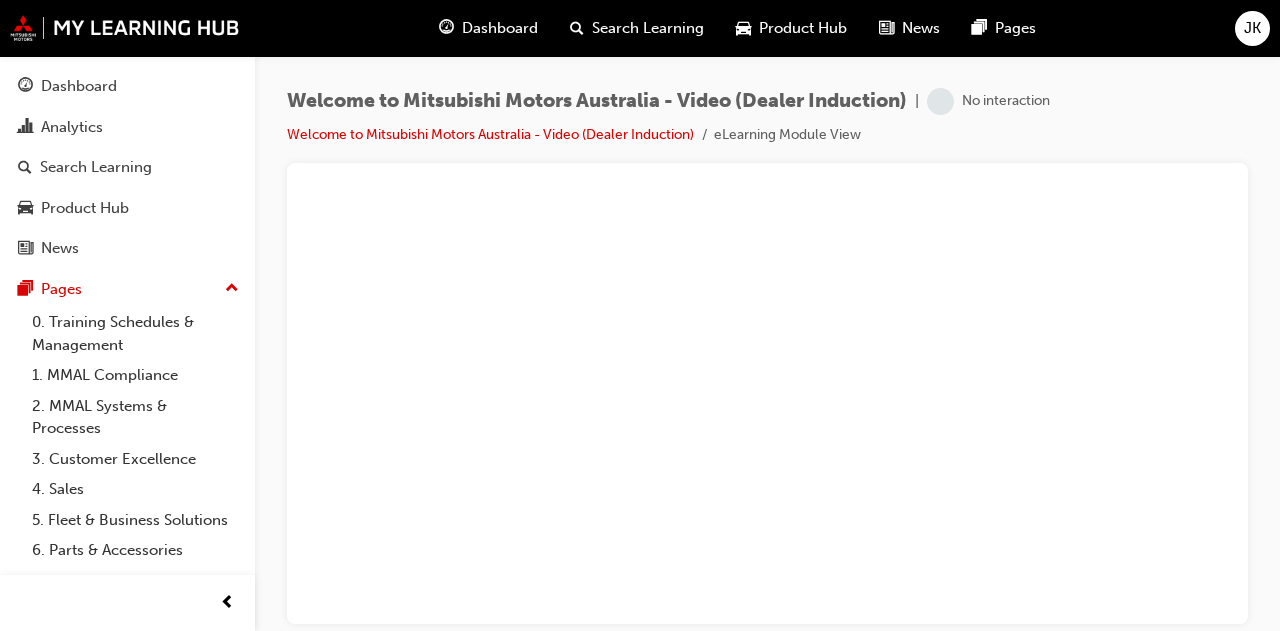 scroll, scrollTop: 0, scrollLeft: 0, axis: both 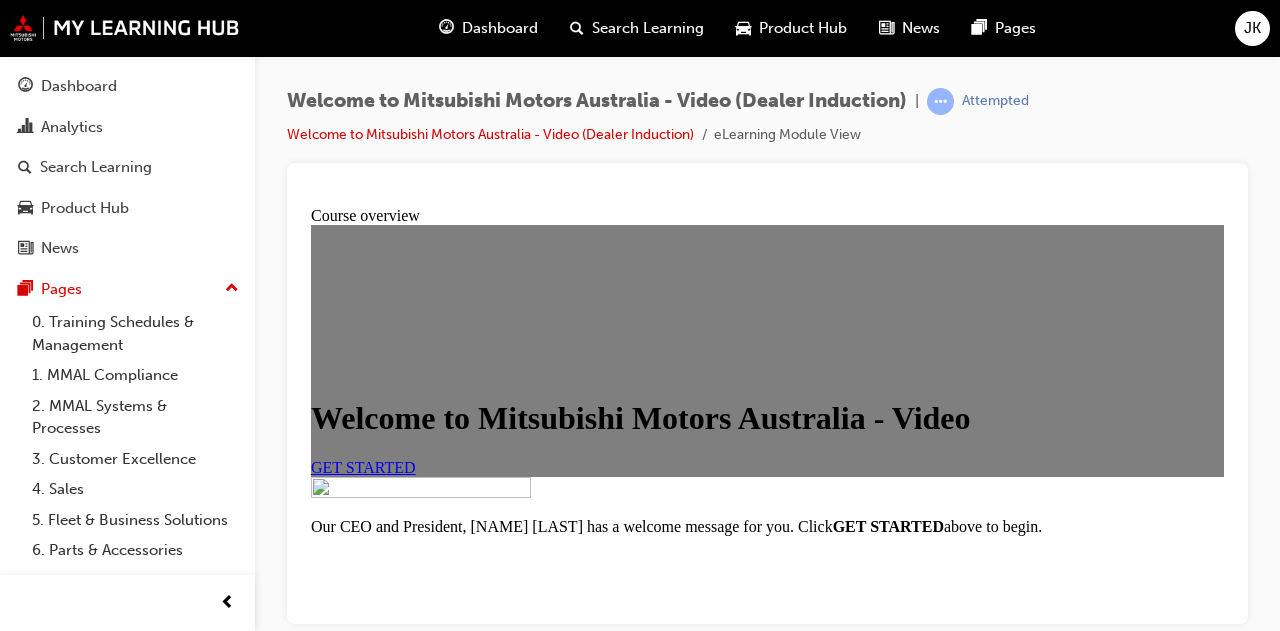 click on "GET STARTED" at bounding box center (363, 466) 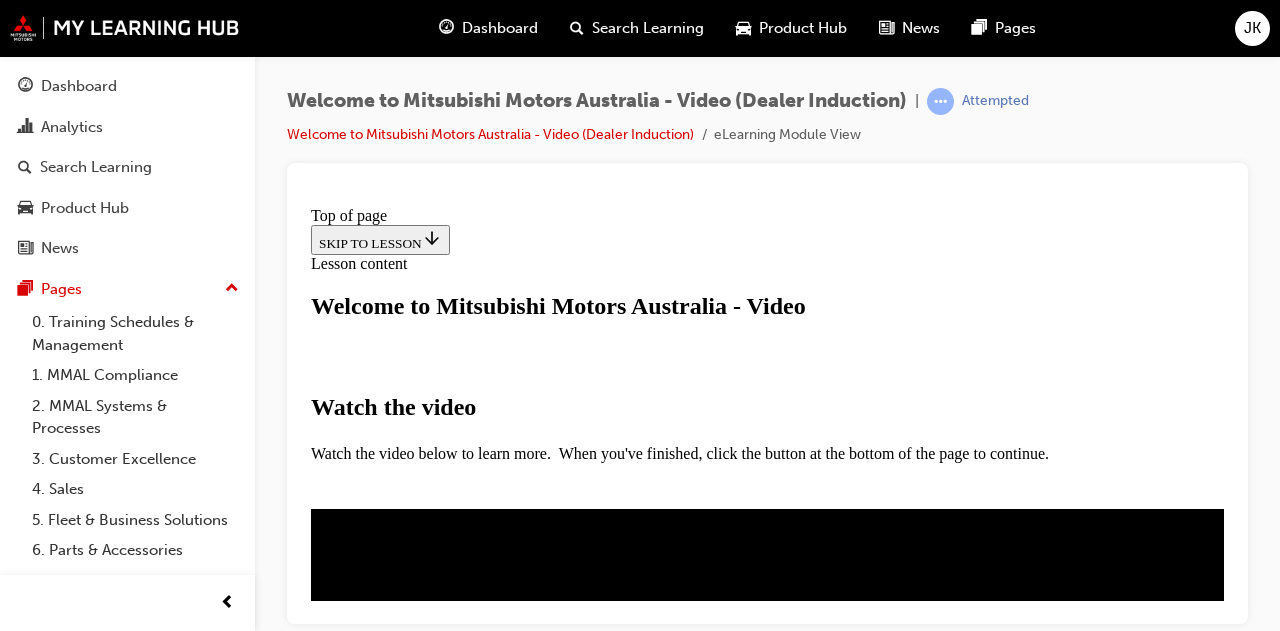 scroll, scrollTop: 412, scrollLeft: 0, axis: vertical 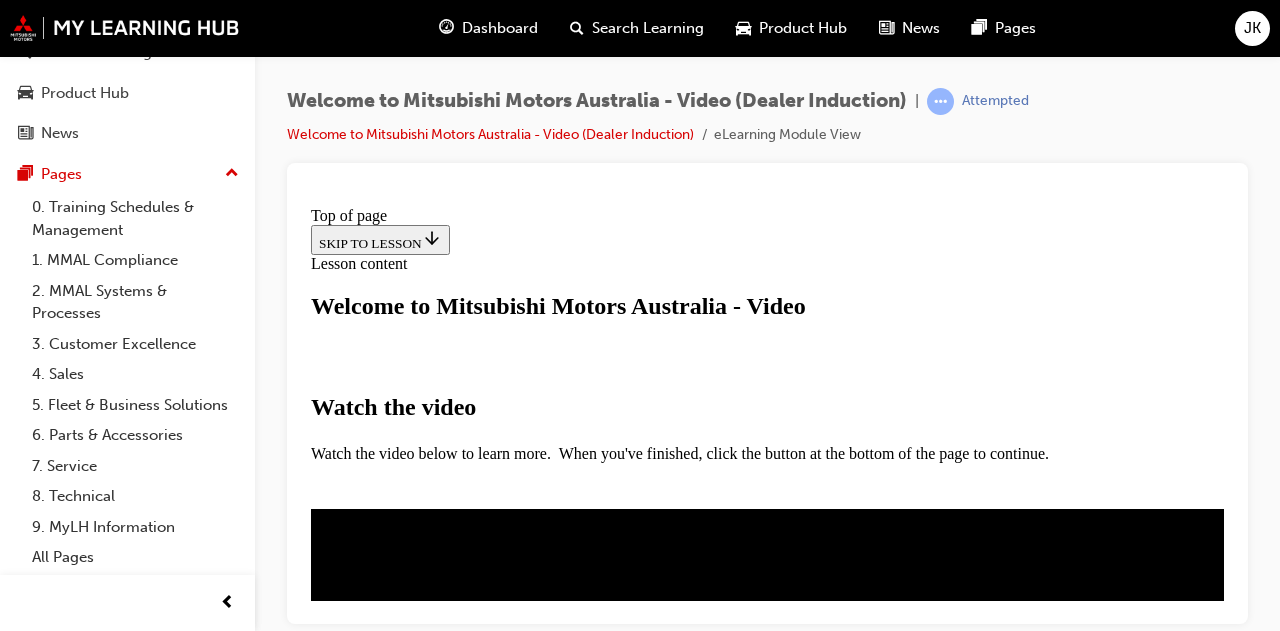 click on "I HAVE WATCHED THIS VIDEO" at bounding box center (412, 641) 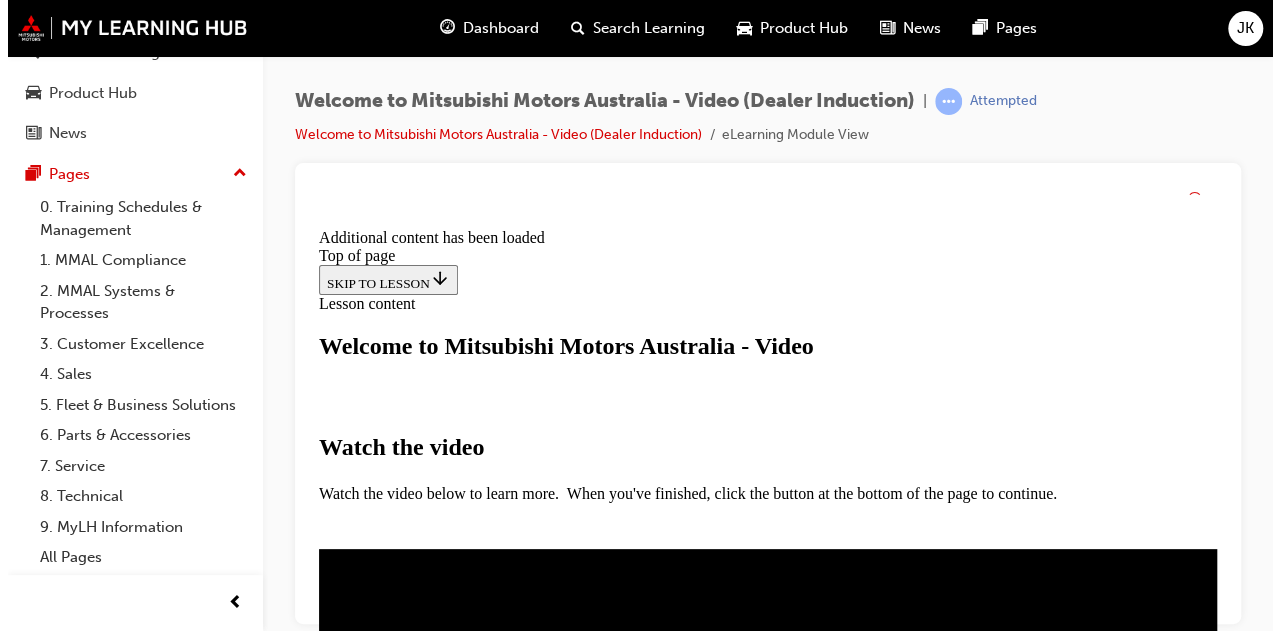 scroll, scrollTop: 834, scrollLeft: 0, axis: vertical 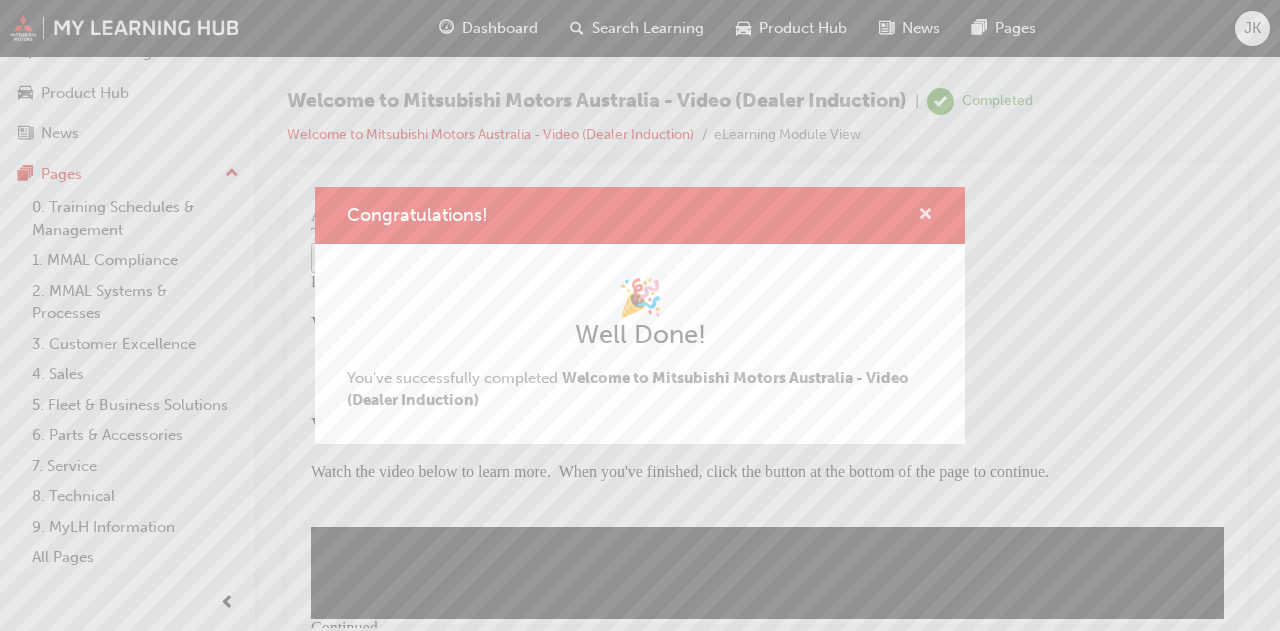 drag, startPoint x: 928, startPoint y: 217, endPoint x: 627, endPoint y: 41, distance: 348.67892 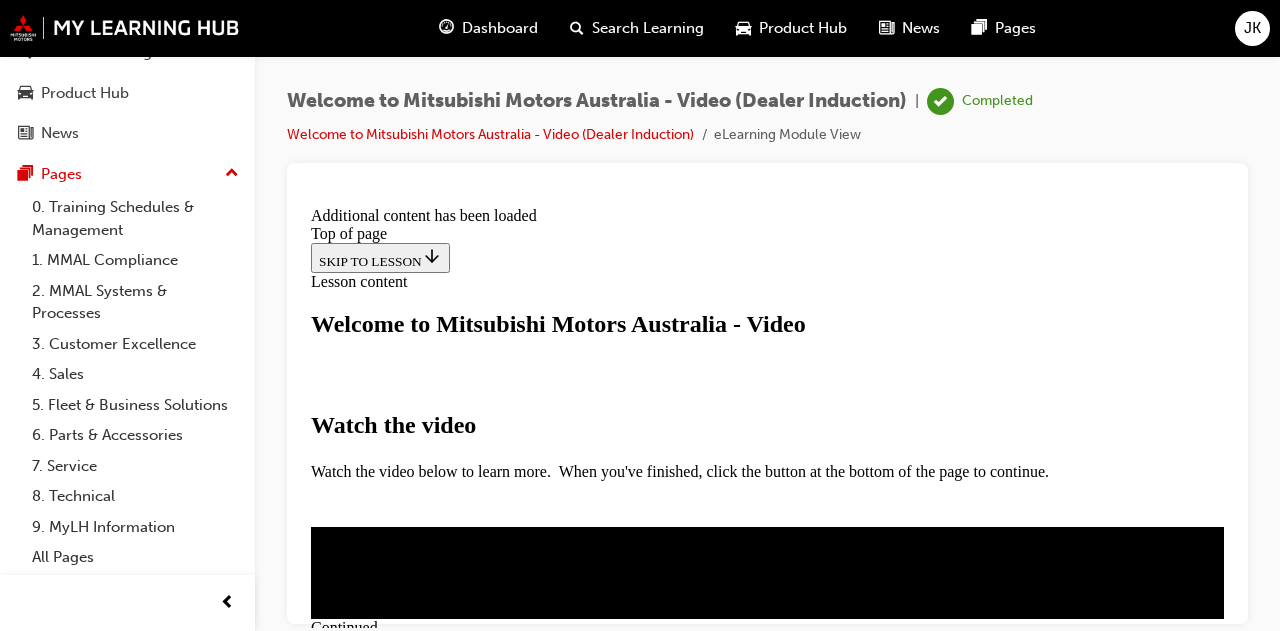 click on "CLOSE MODULE" at bounding box center (372, 861) 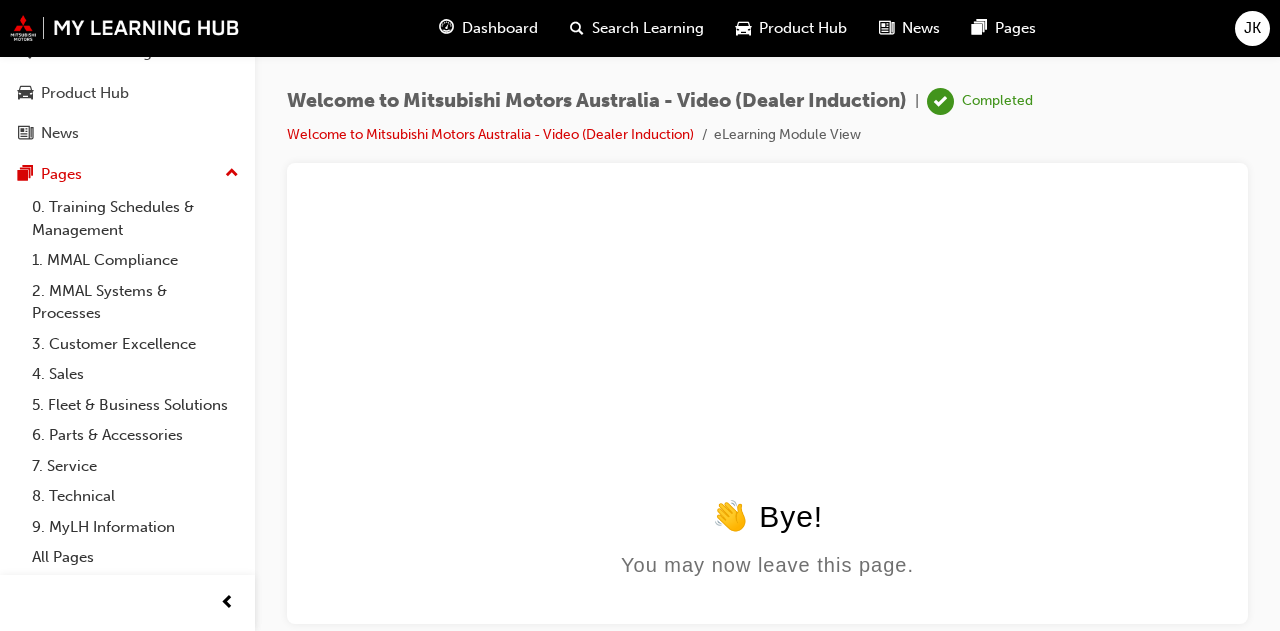 scroll, scrollTop: 0, scrollLeft: 0, axis: both 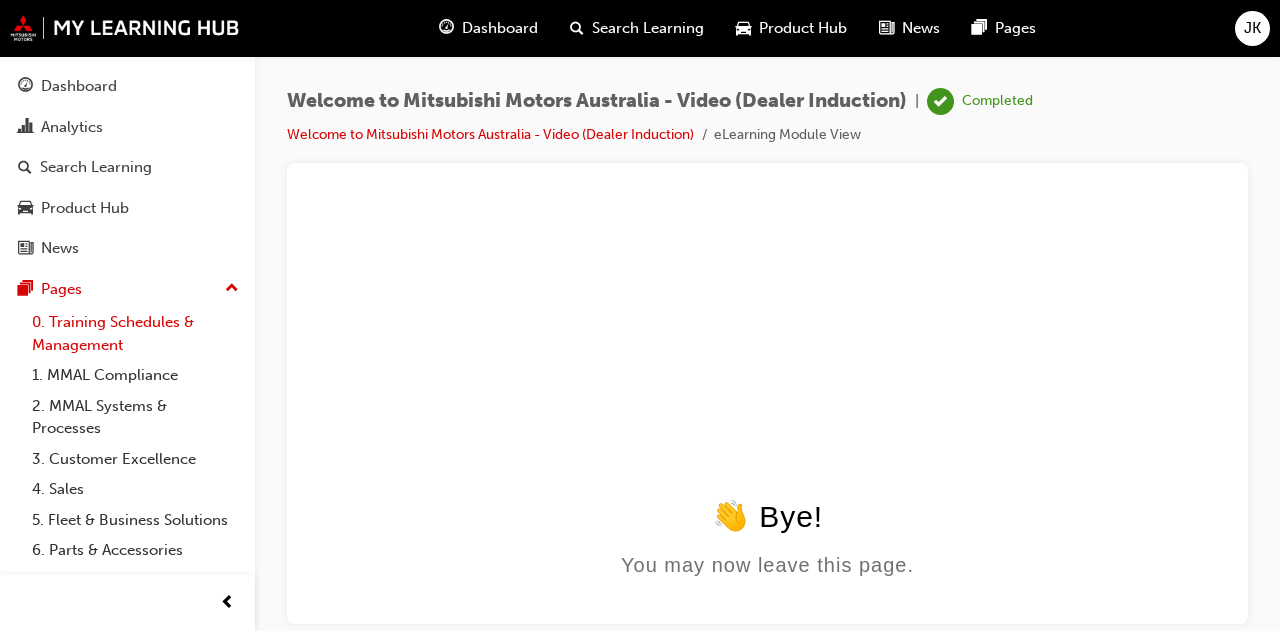 click on "0. Training Schedules & Management" at bounding box center (135, 333) 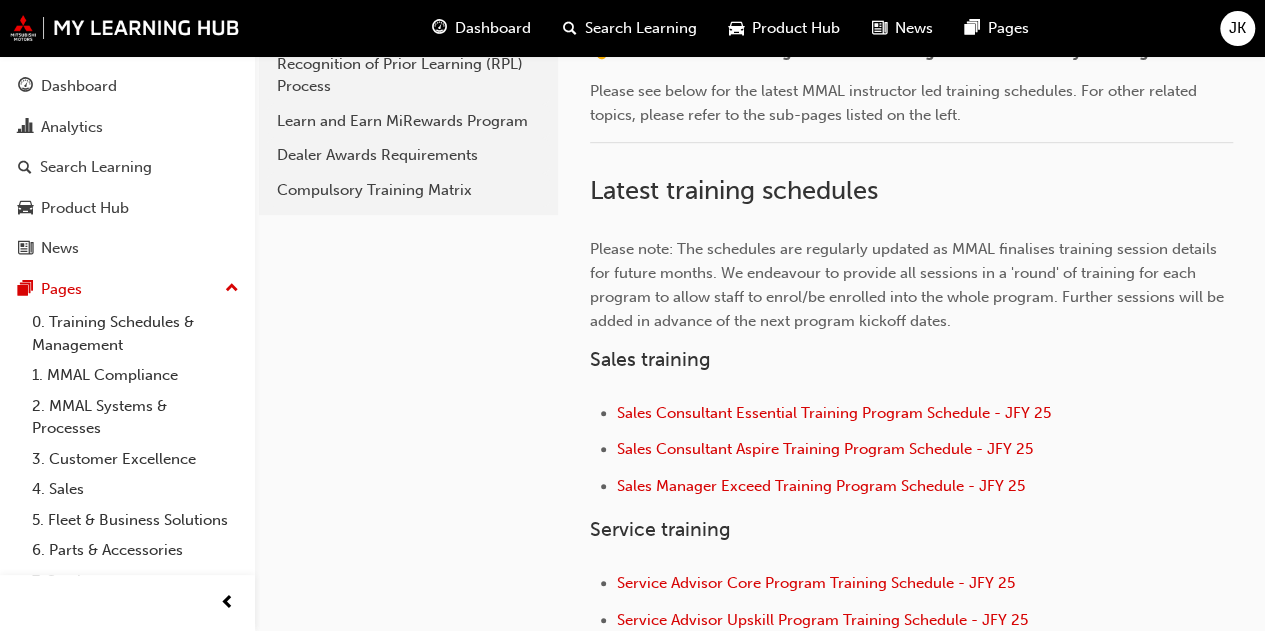 scroll, scrollTop: 505, scrollLeft: 0, axis: vertical 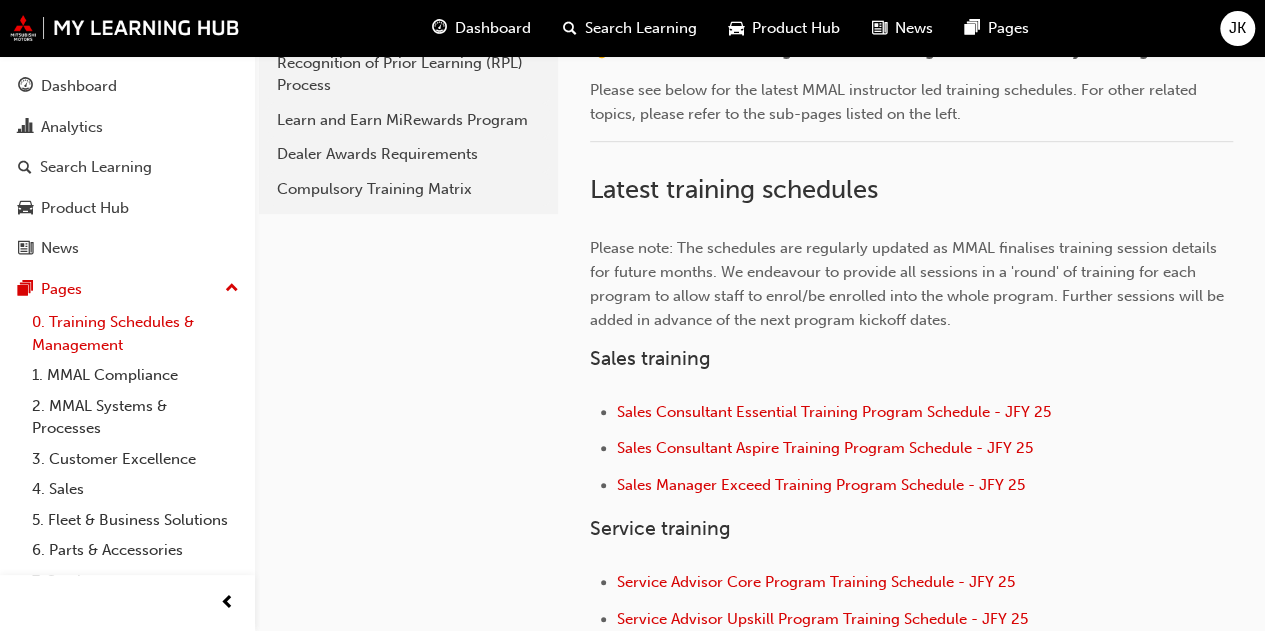 click on "0. Training Schedules & Management" at bounding box center [135, 333] 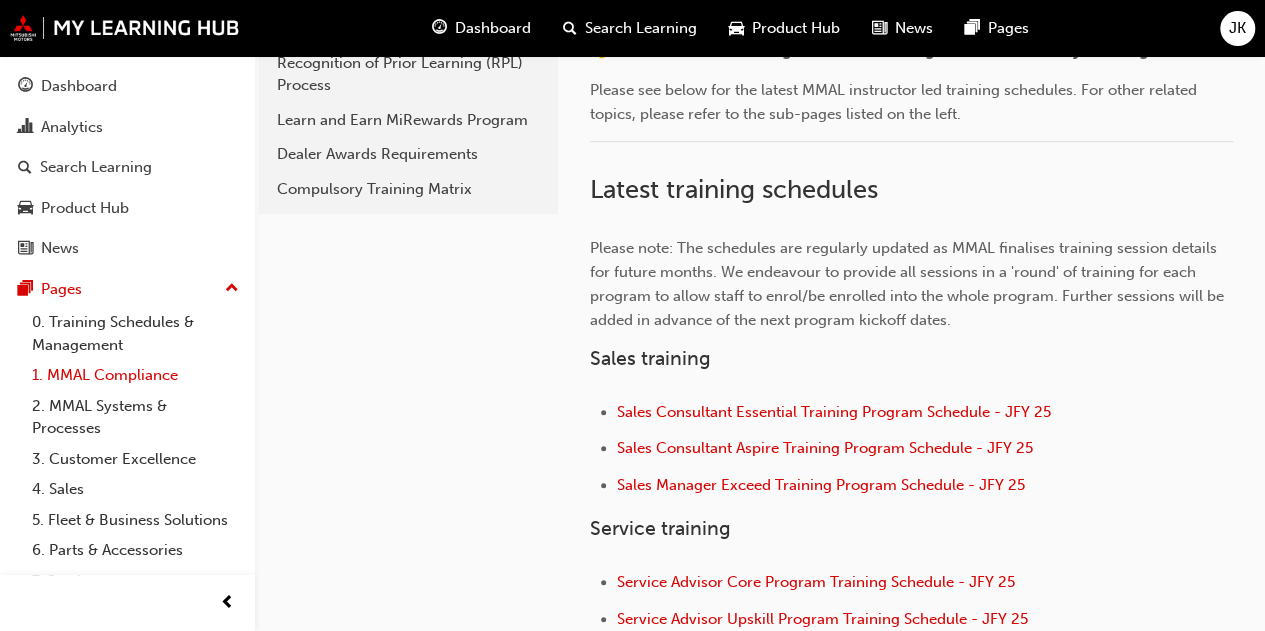 click on "1. MMAL Compliance" at bounding box center (135, 375) 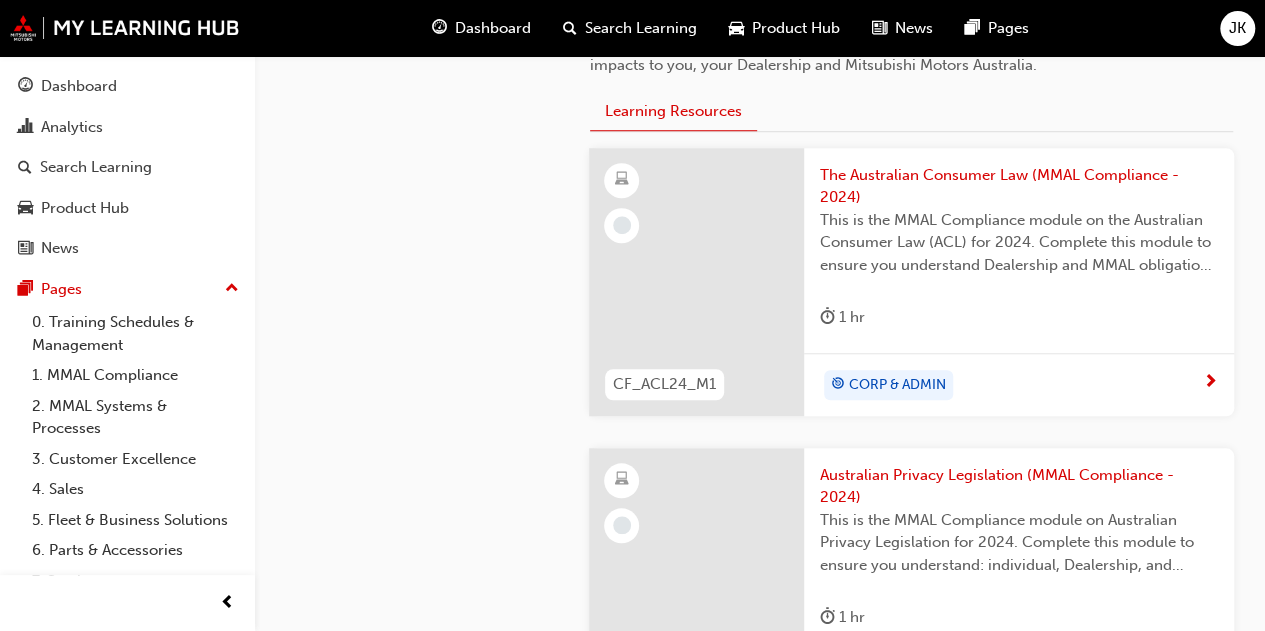 scroll, scrollTop: 691, scrollLeft: 0, axis: vertical 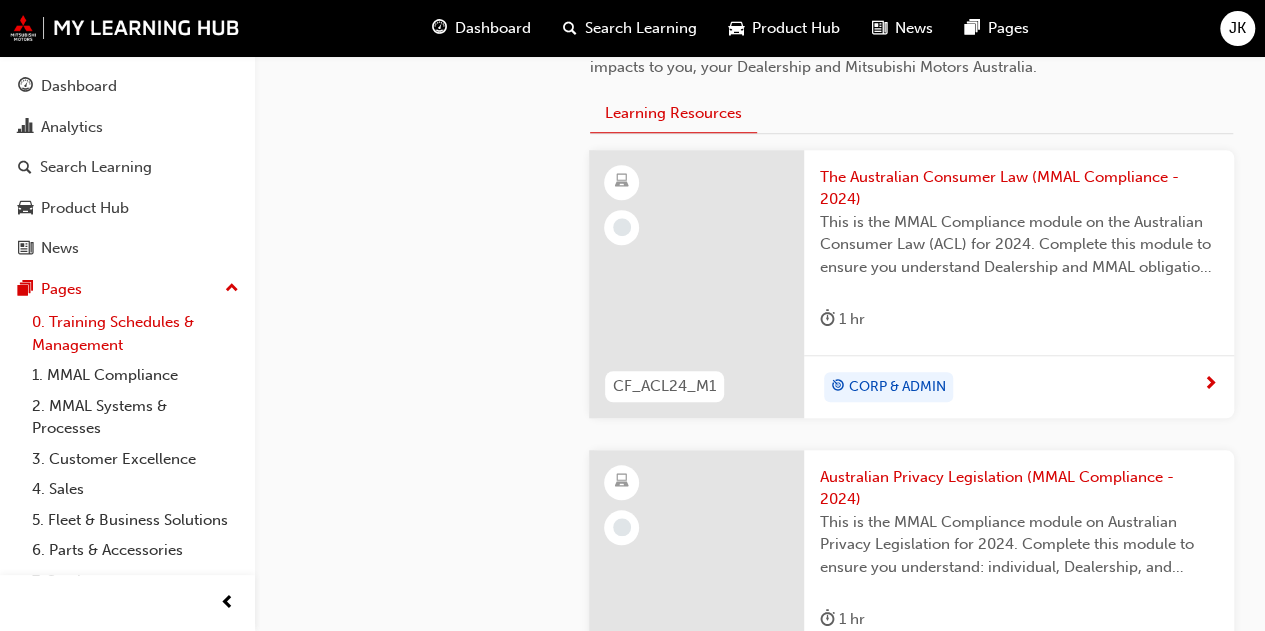 click on "0. Training Schedules & Management" at bounding box center [135, 333] 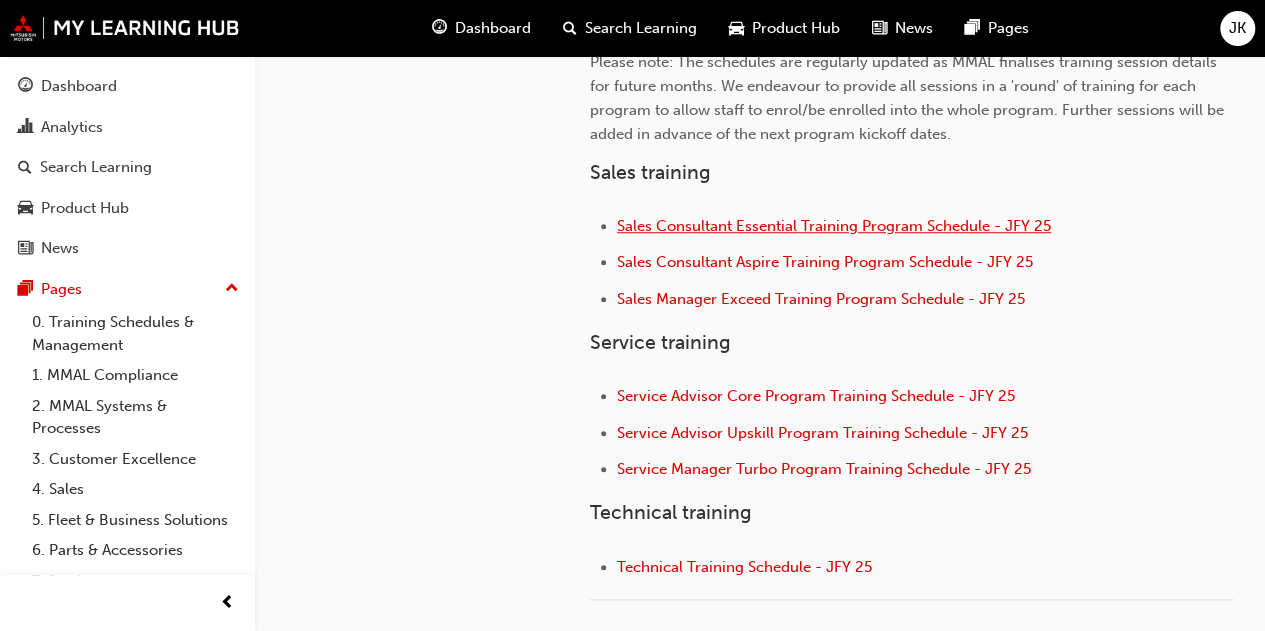 click on "Sales Consultant Essential Training Program Schedule - JFY 25" at bounding box center [834, 226] 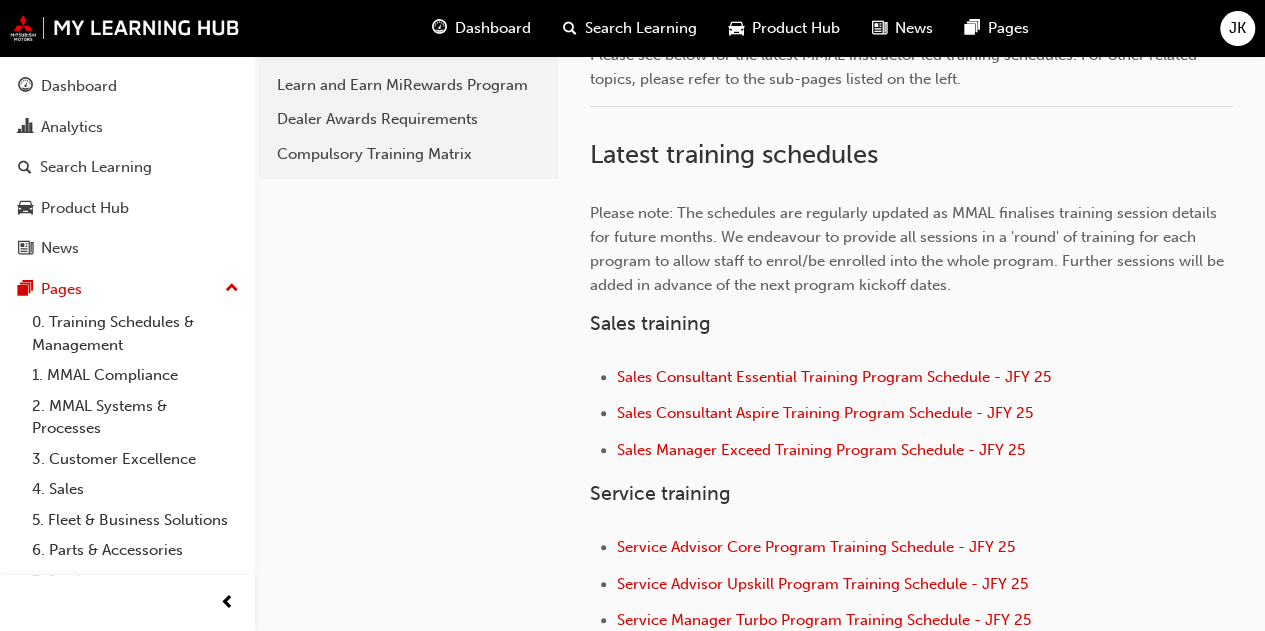 scroll, scrollTop: 542, scrollLeft: 0, axis: vertical 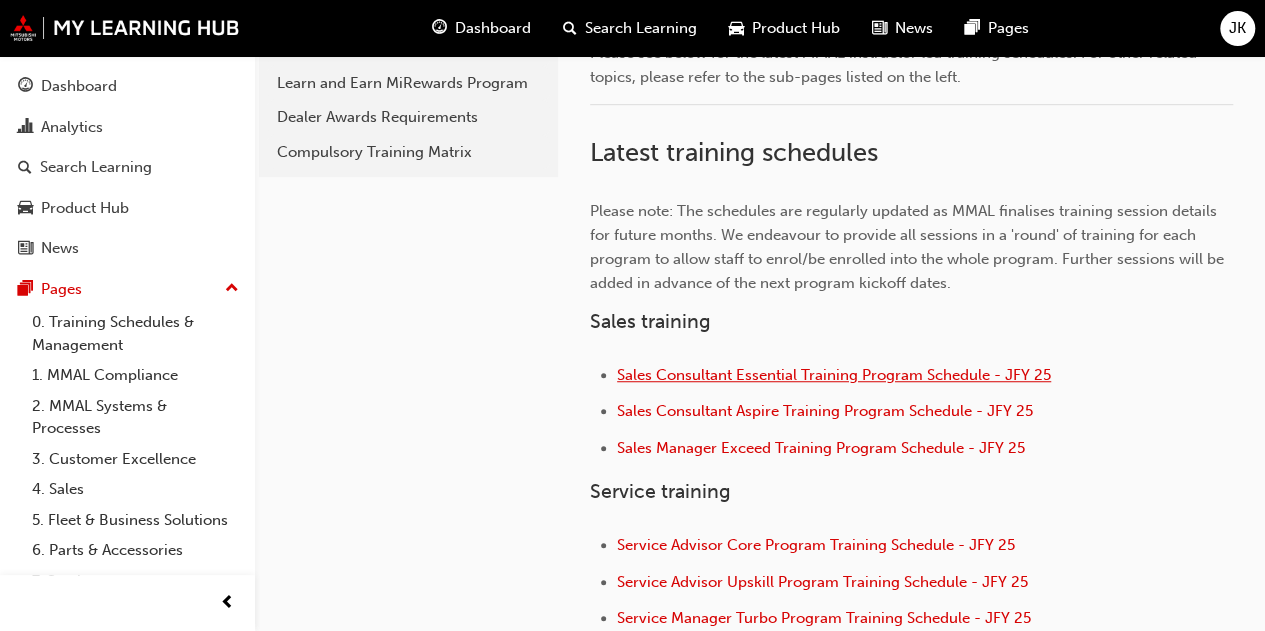 click on "Sales Consultant Essential Training Program Schedule - JFY 25" at bounding box center [834, 375] 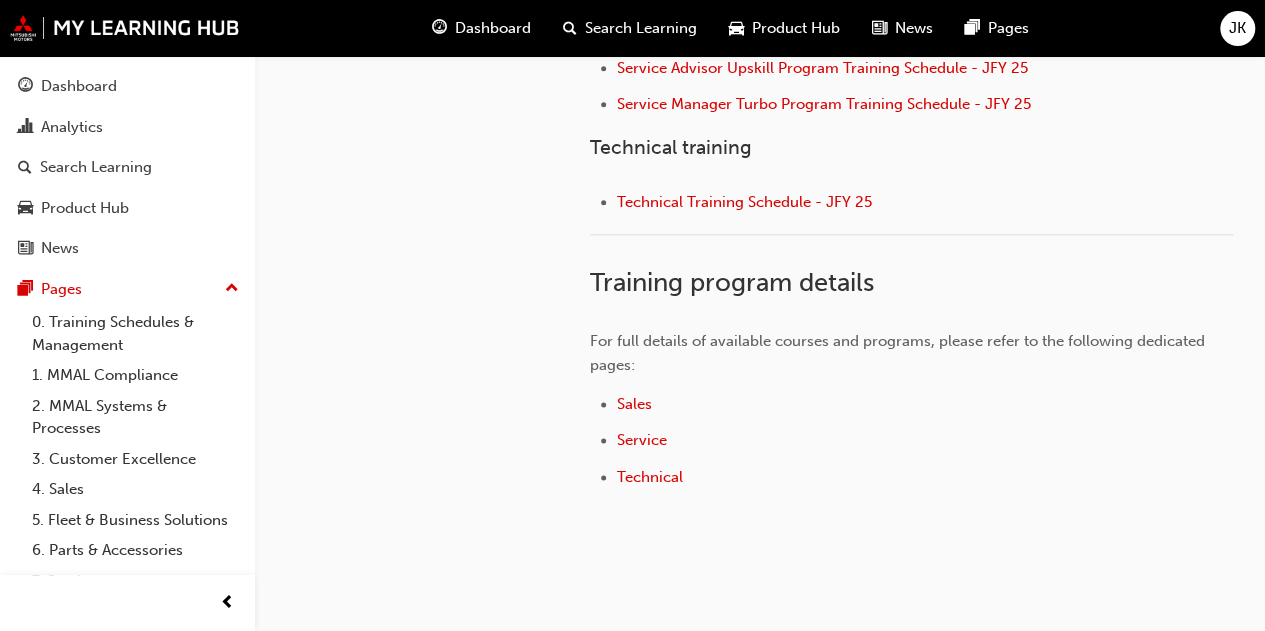 scroll, scrollTop: 1045, scrollLeft: 0, axis: vertical 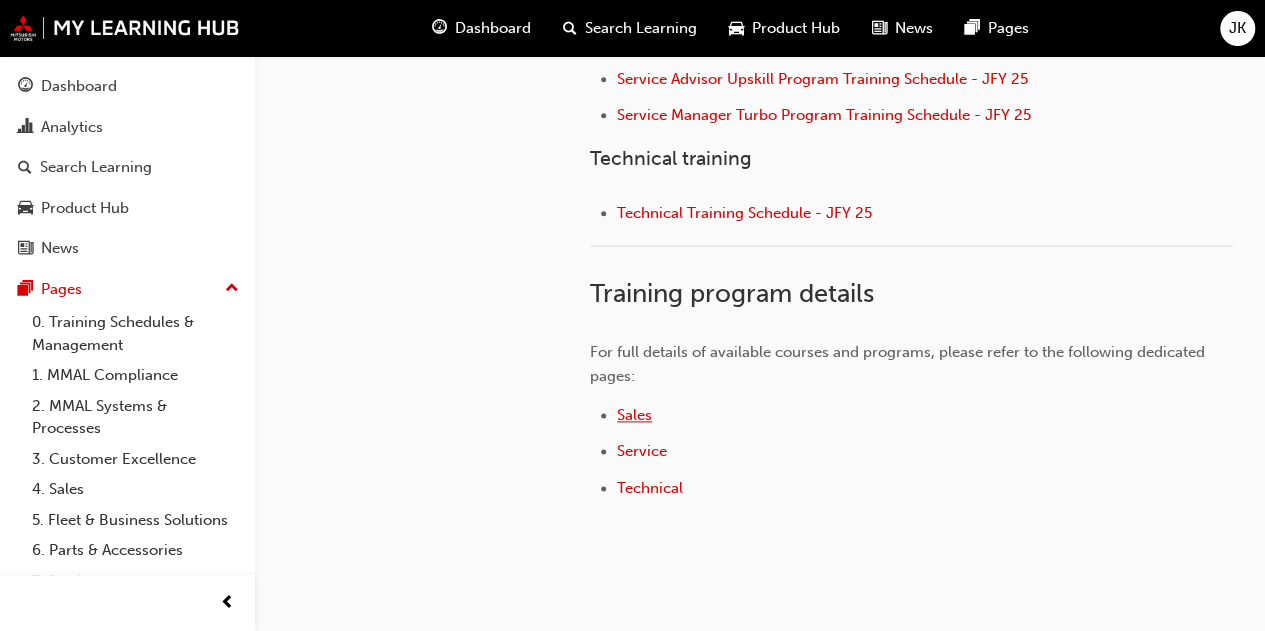 click on "Sales" at bounding box center [634, 415] 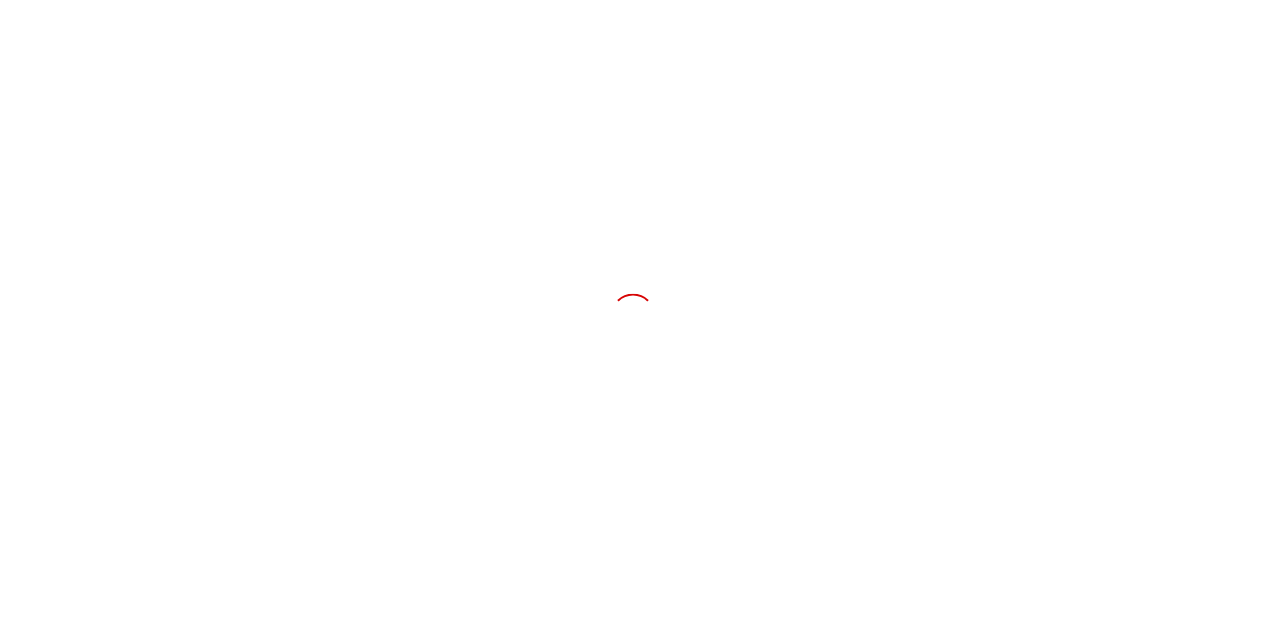 scroll, scrollTop: 0, scrollLeft: 0, axis: both 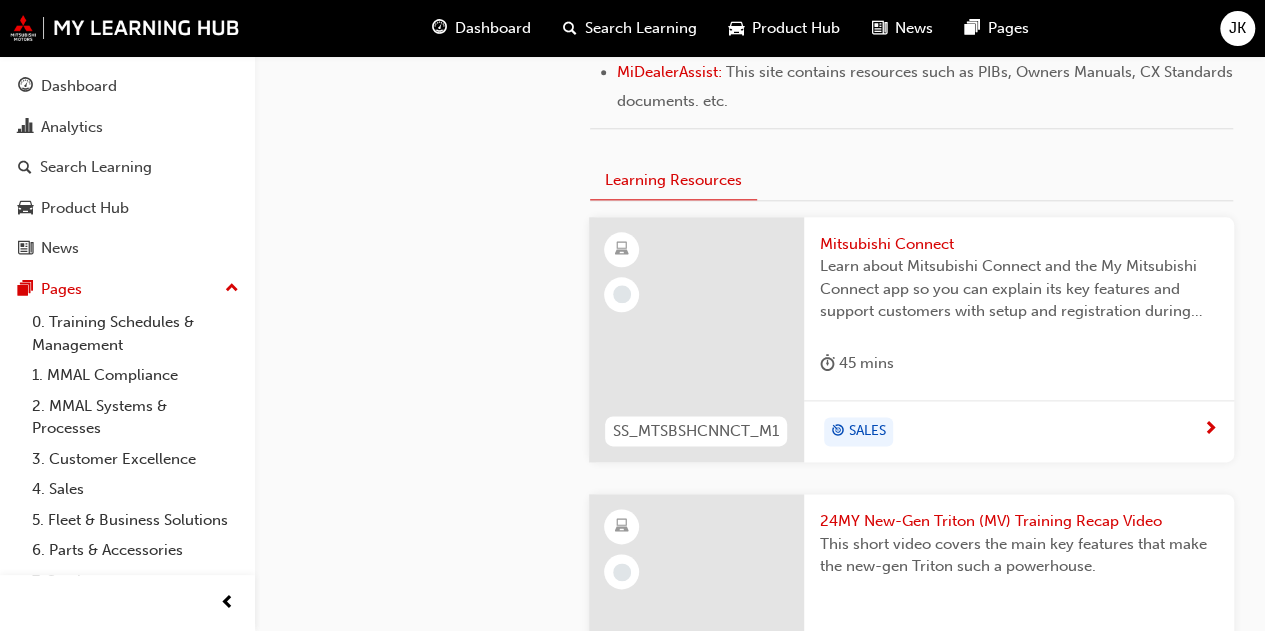 click on "SS_MTSBSHCNNCT_M1" at bounding box center (696, 431) 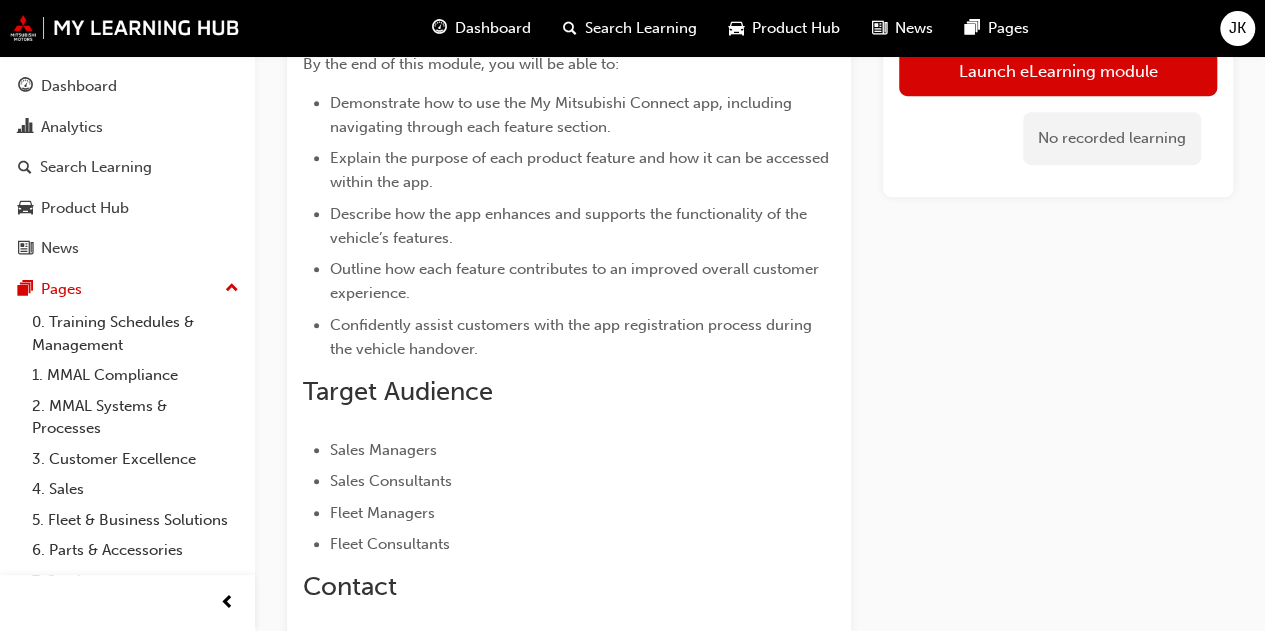 scroll, scrollTop: 846, scrollLeft: 0, axis: vertical 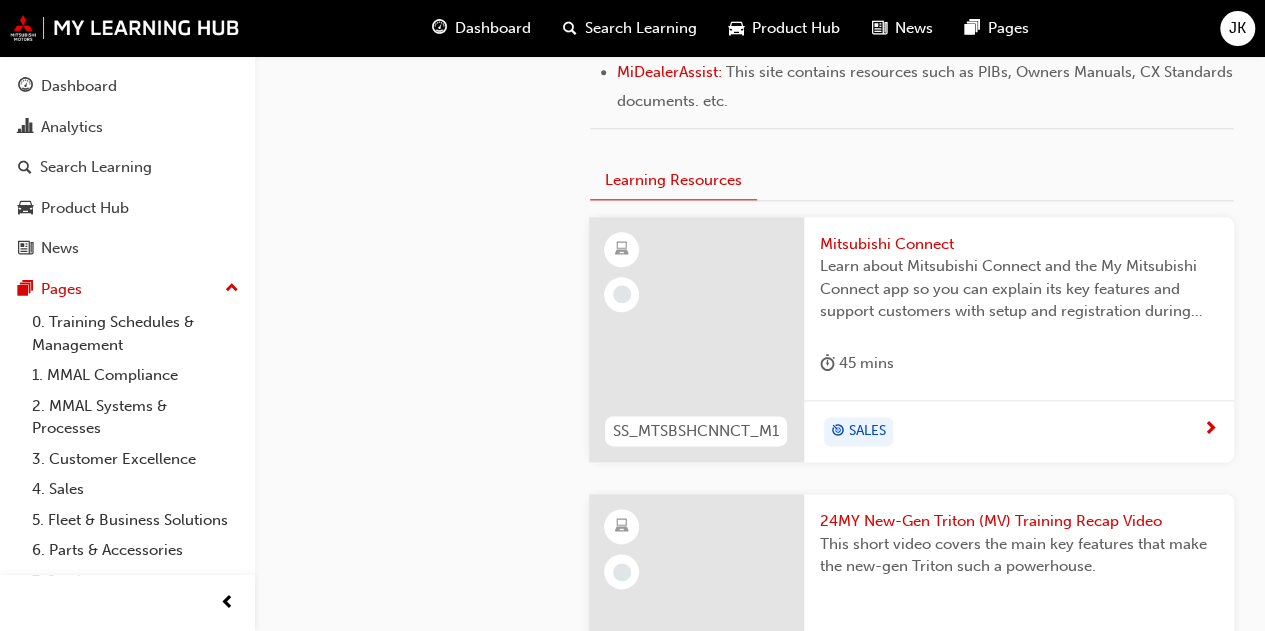 click at bounding box center (696, 340) 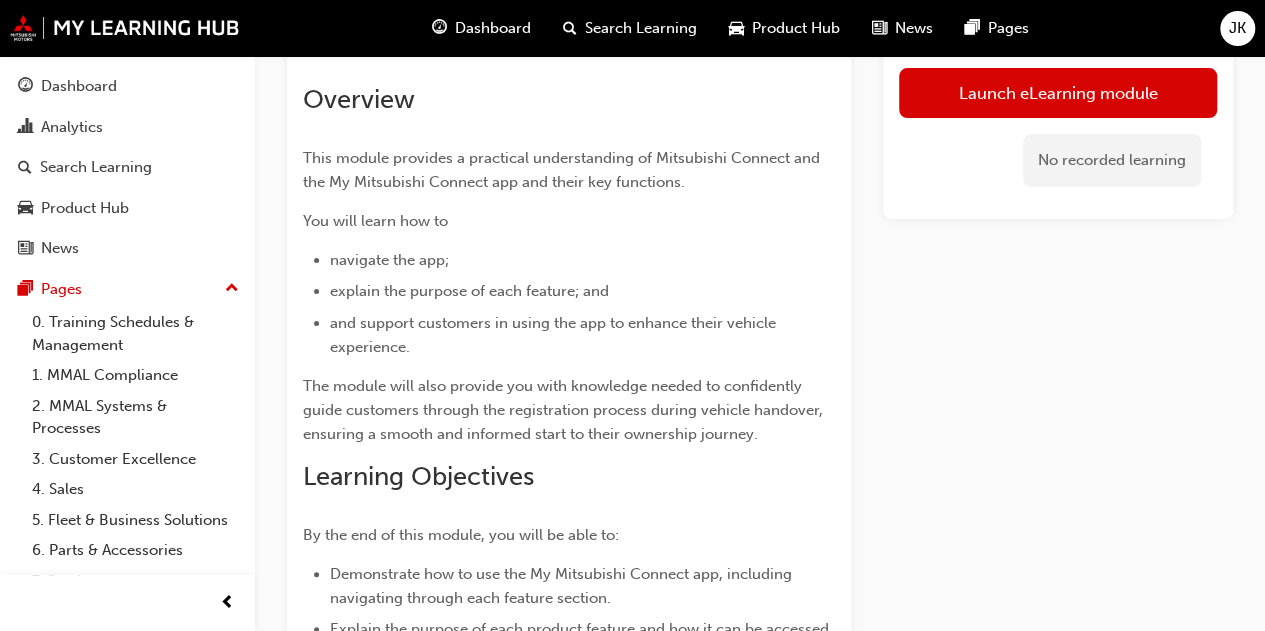 scroll, scrollTop: 127, scrollLeft: 0, axis: vertical 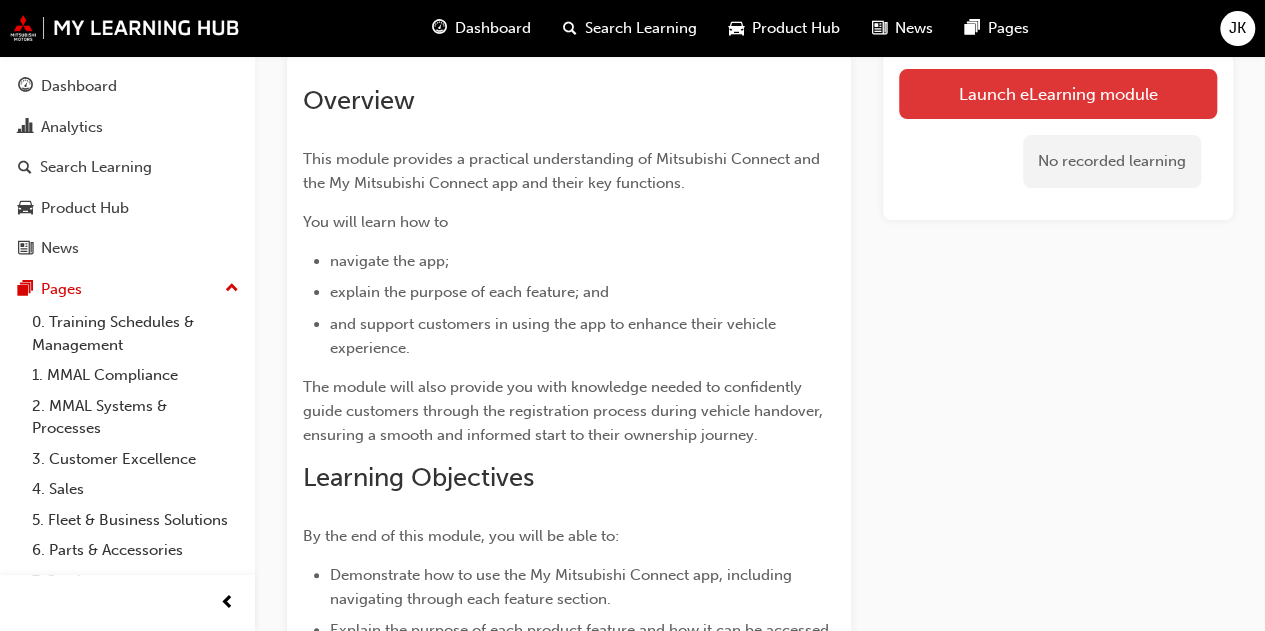 click on "Launch eLearning module" at bounding box center [1058, 94] 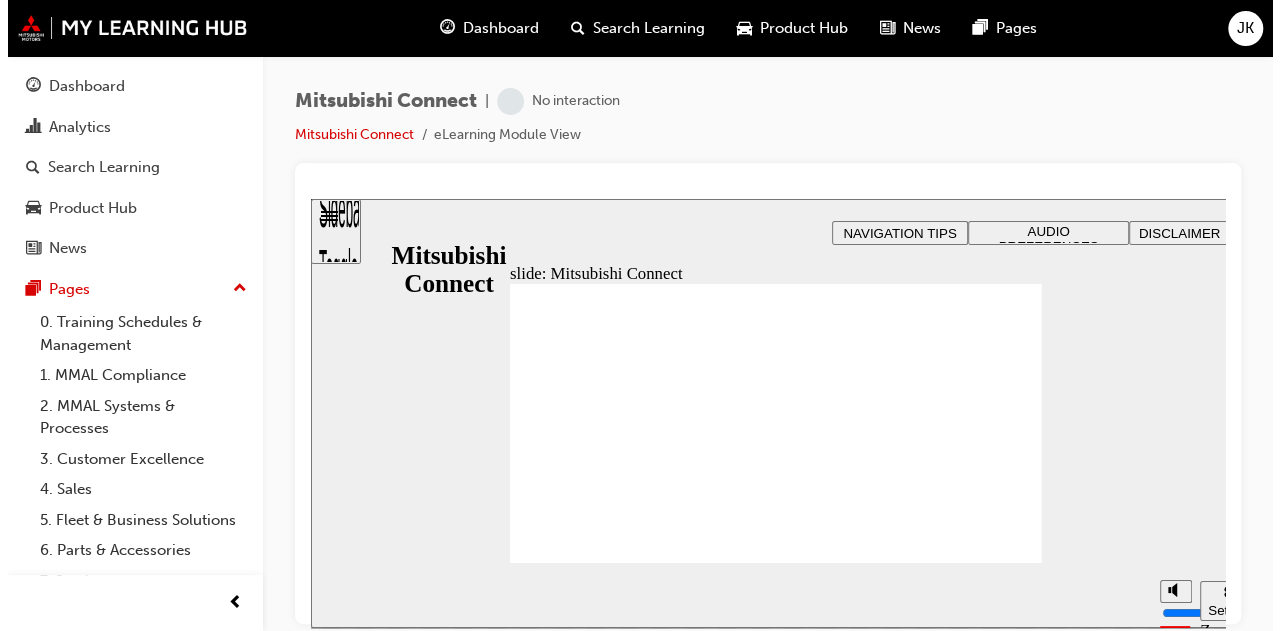 scroll, scrollTop: 0, scrollLeft: 0, axis: both 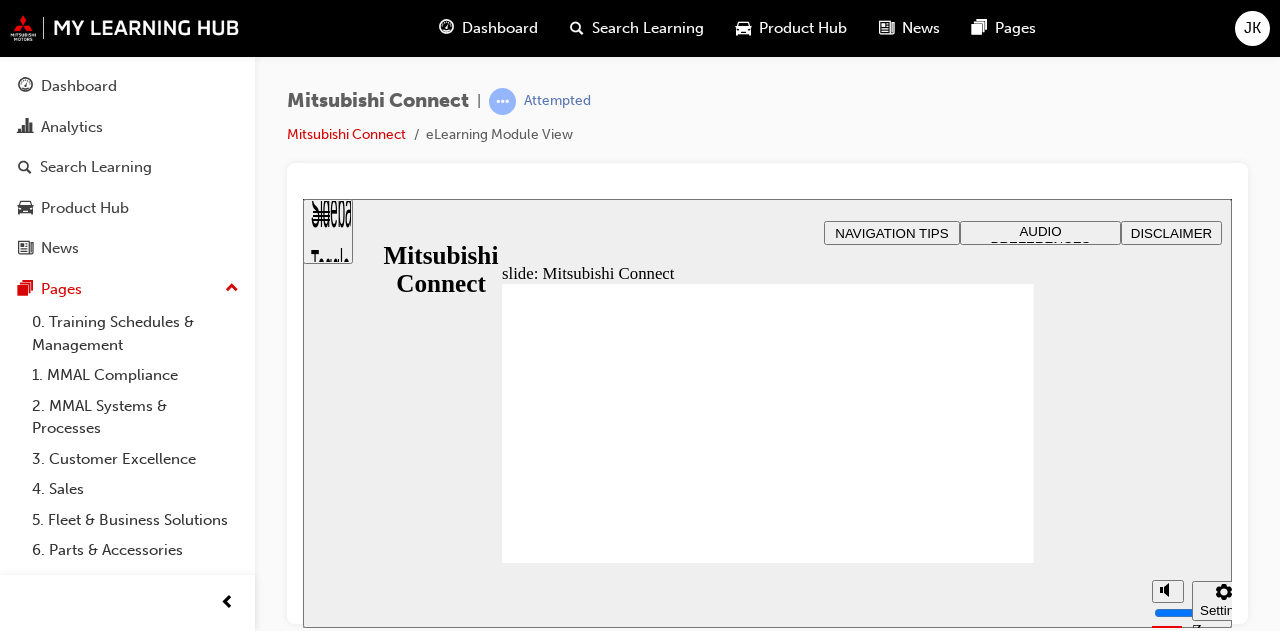click 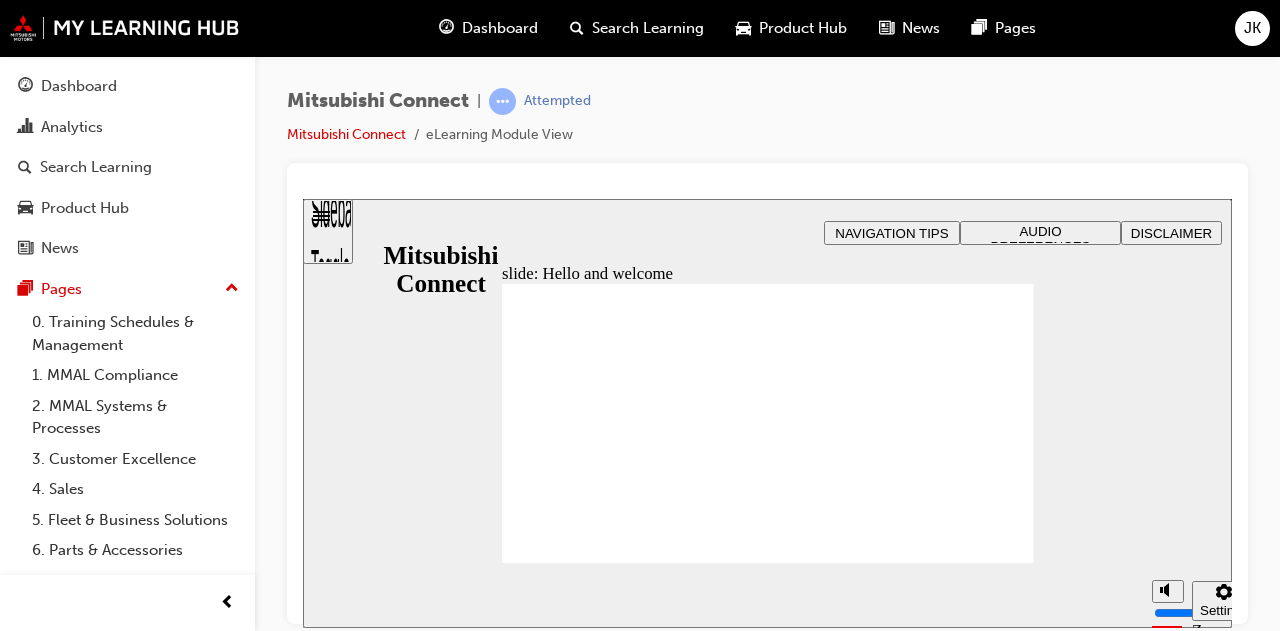 click at bounding box center [768, 1180] 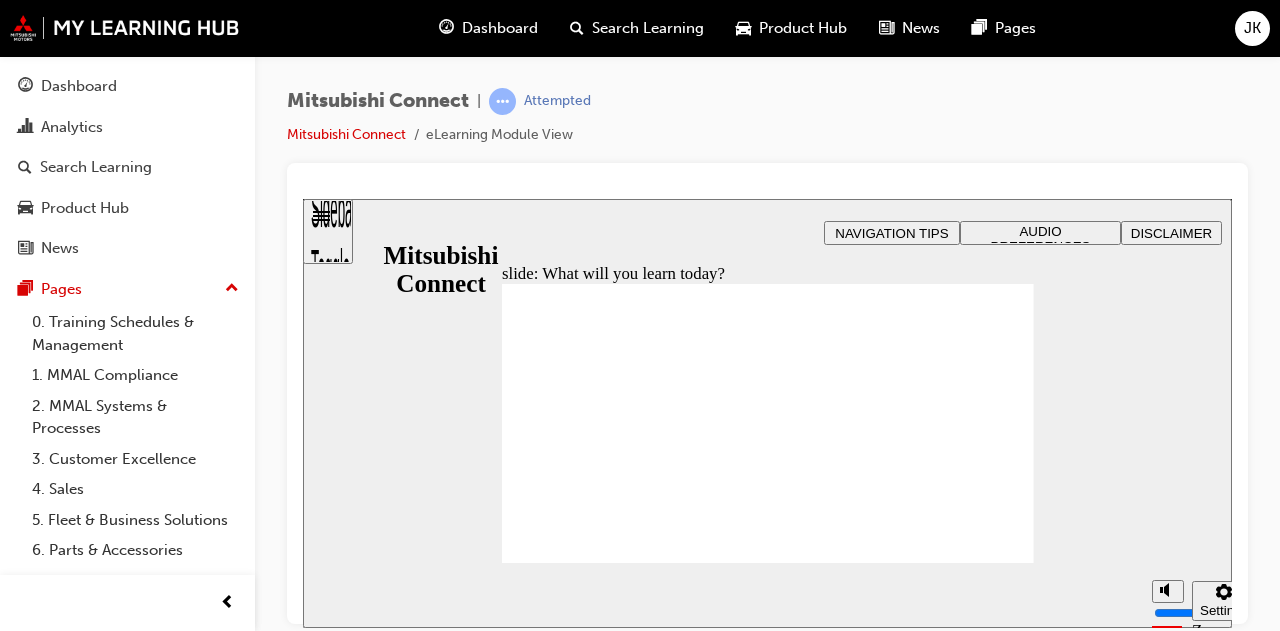 click 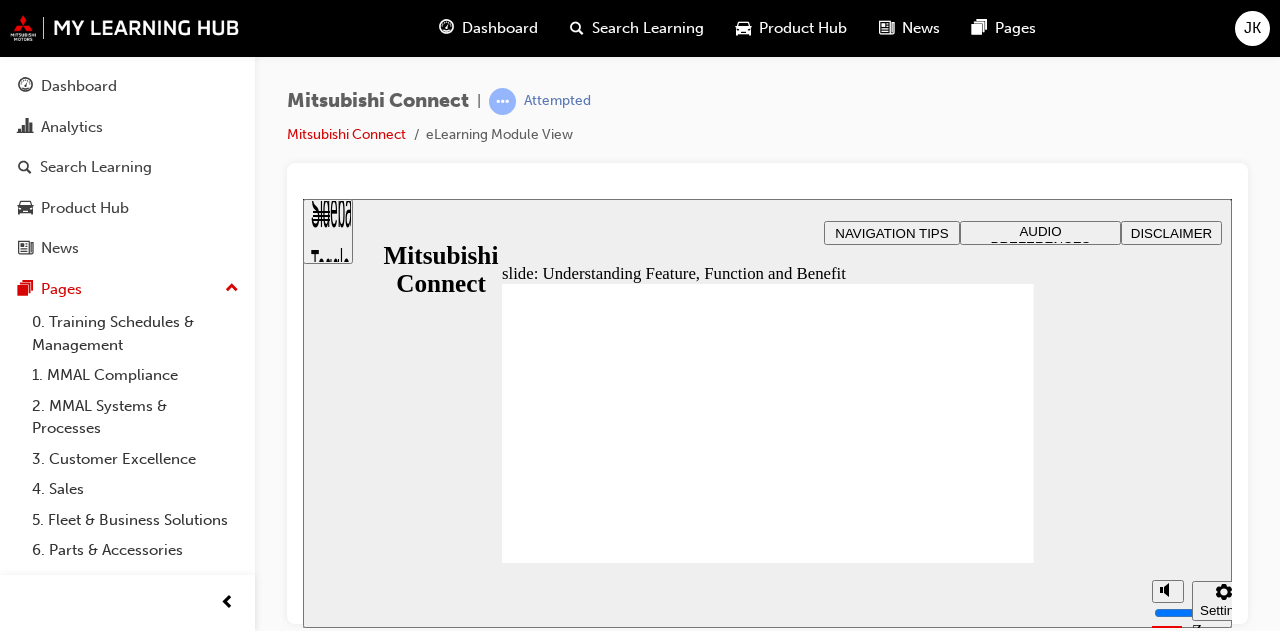 click 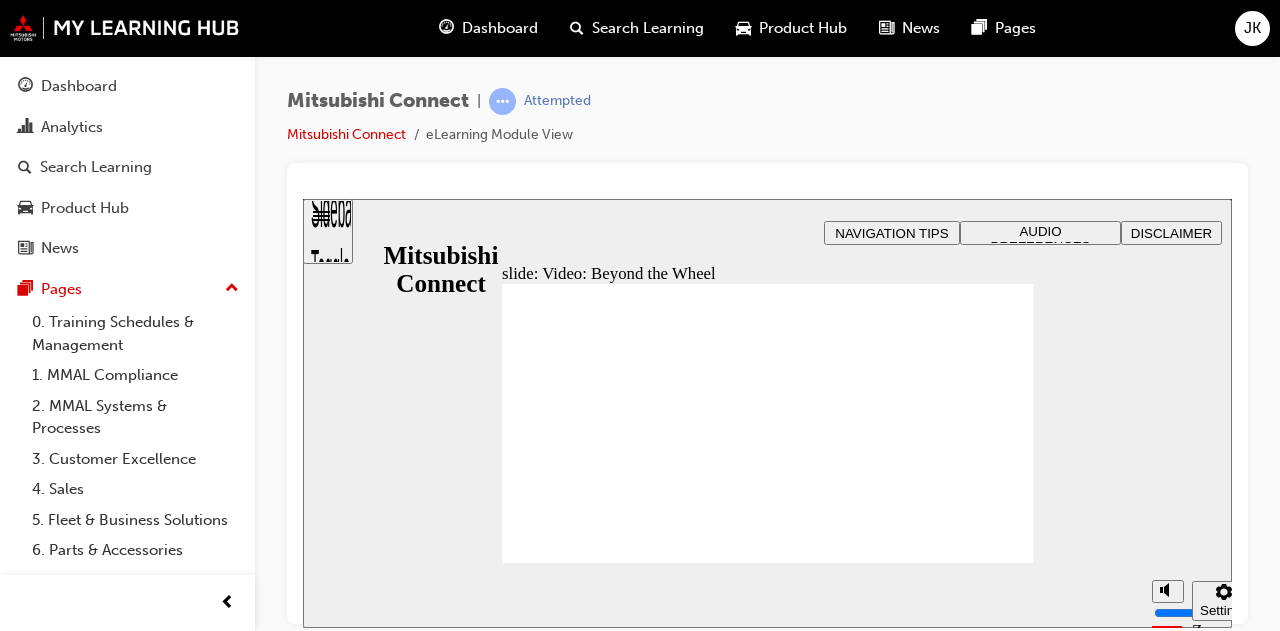 click 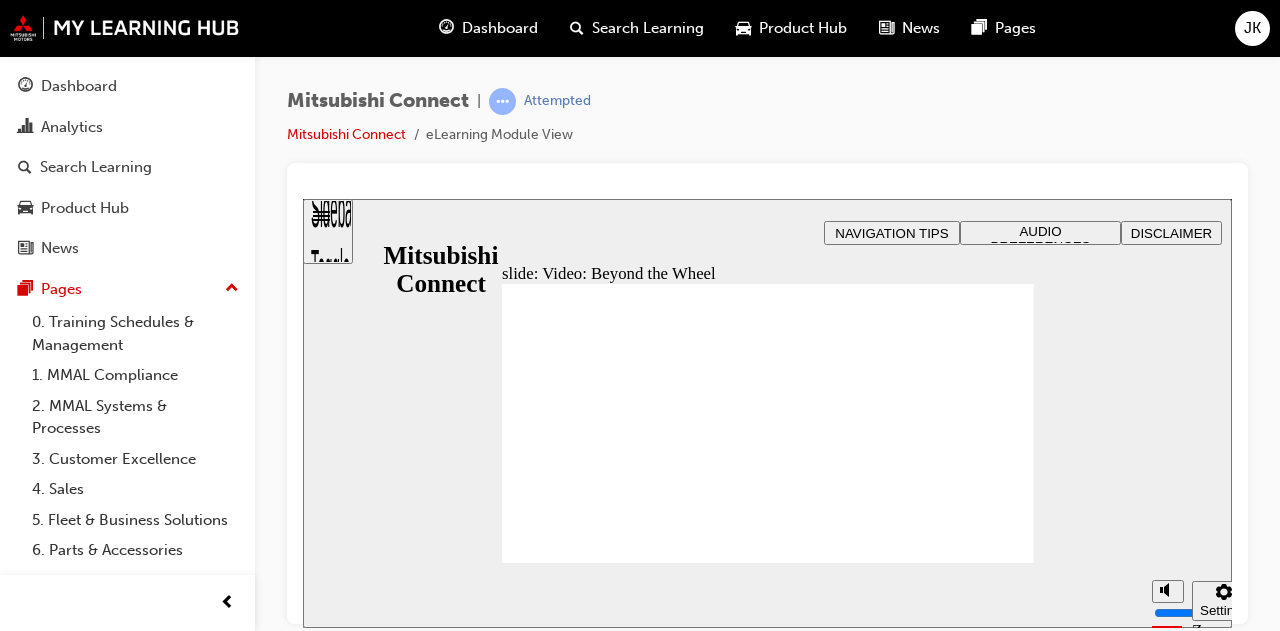 click 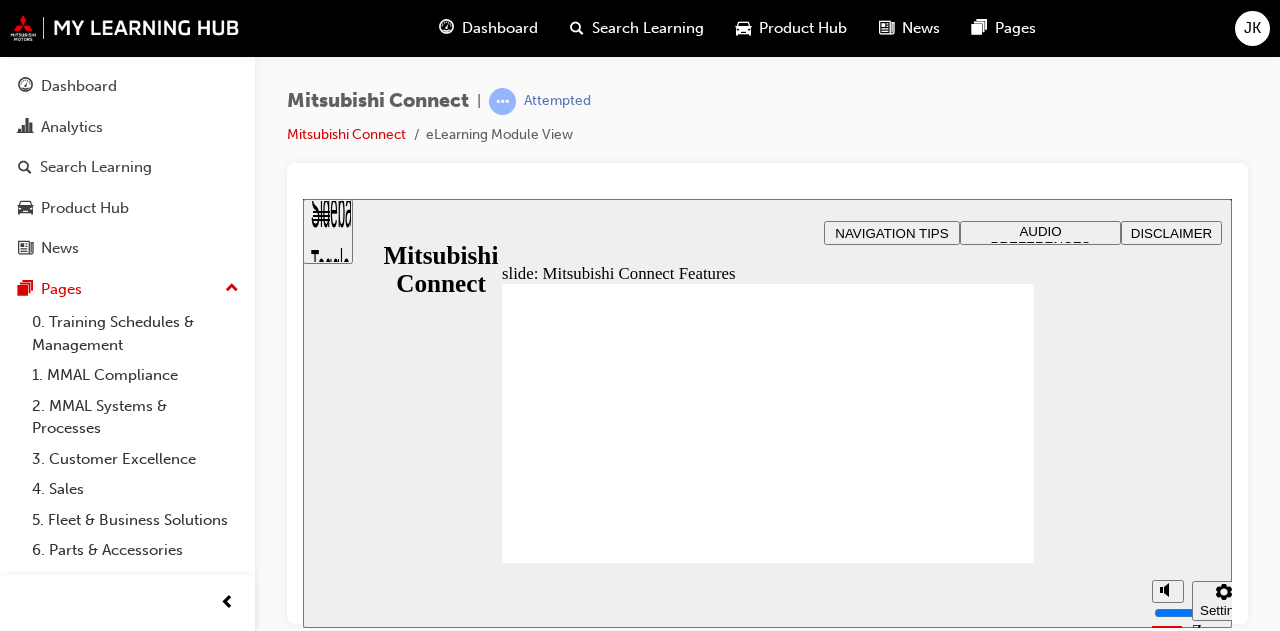 click 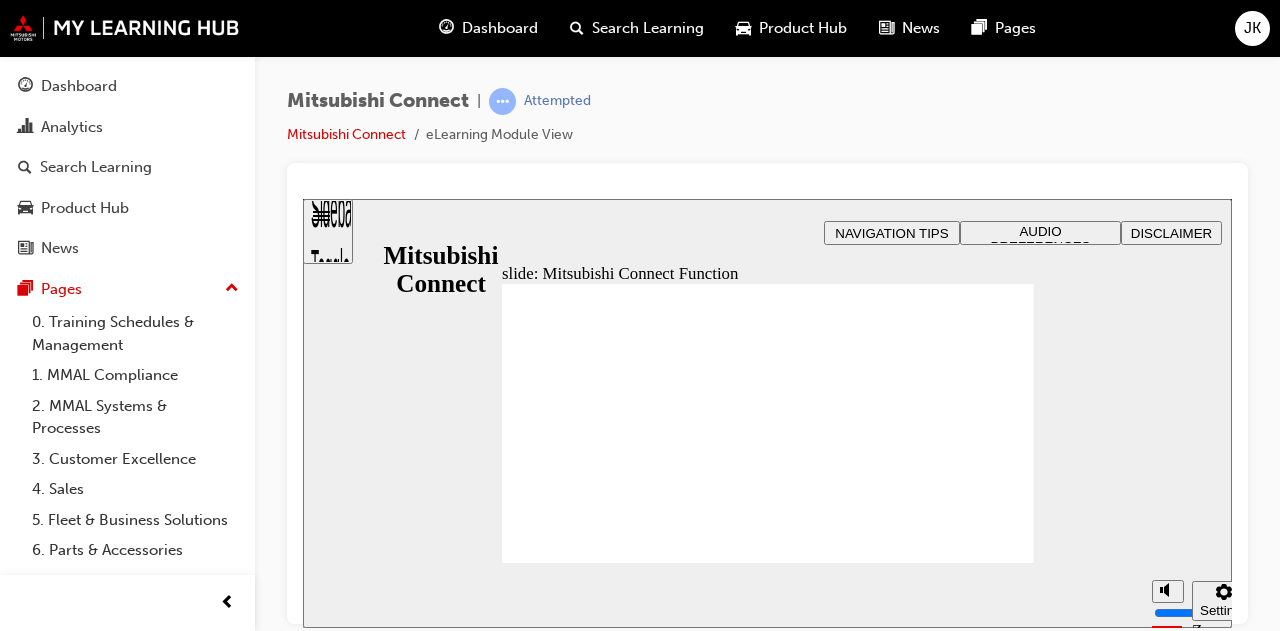 click 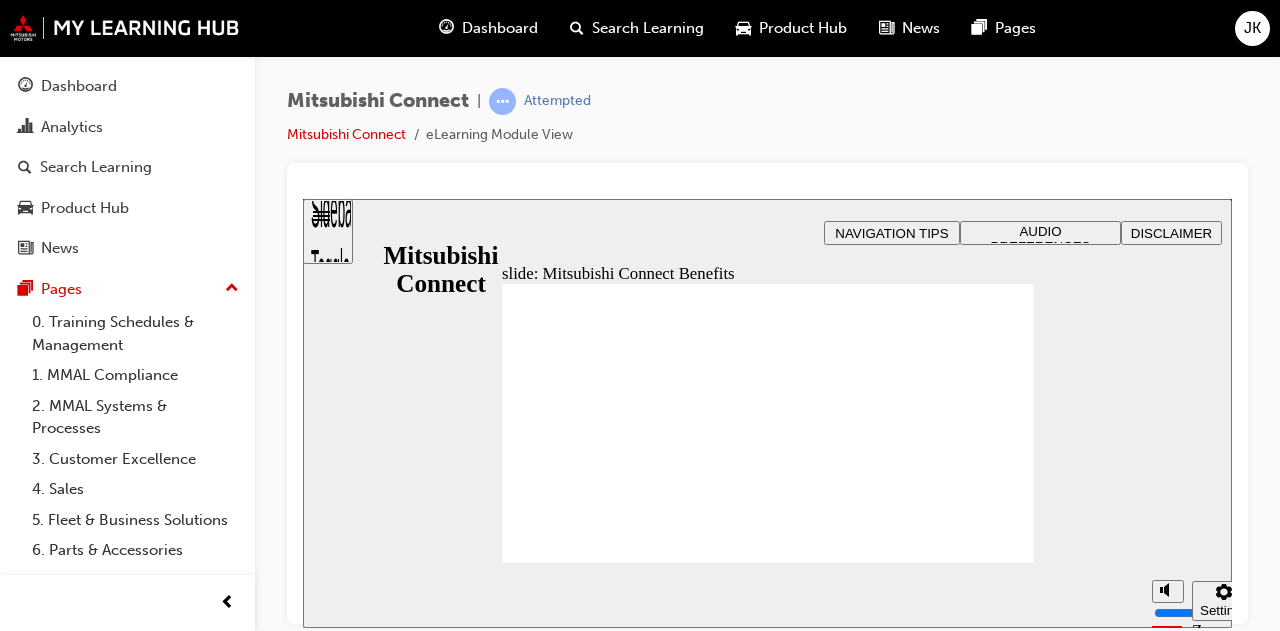 click 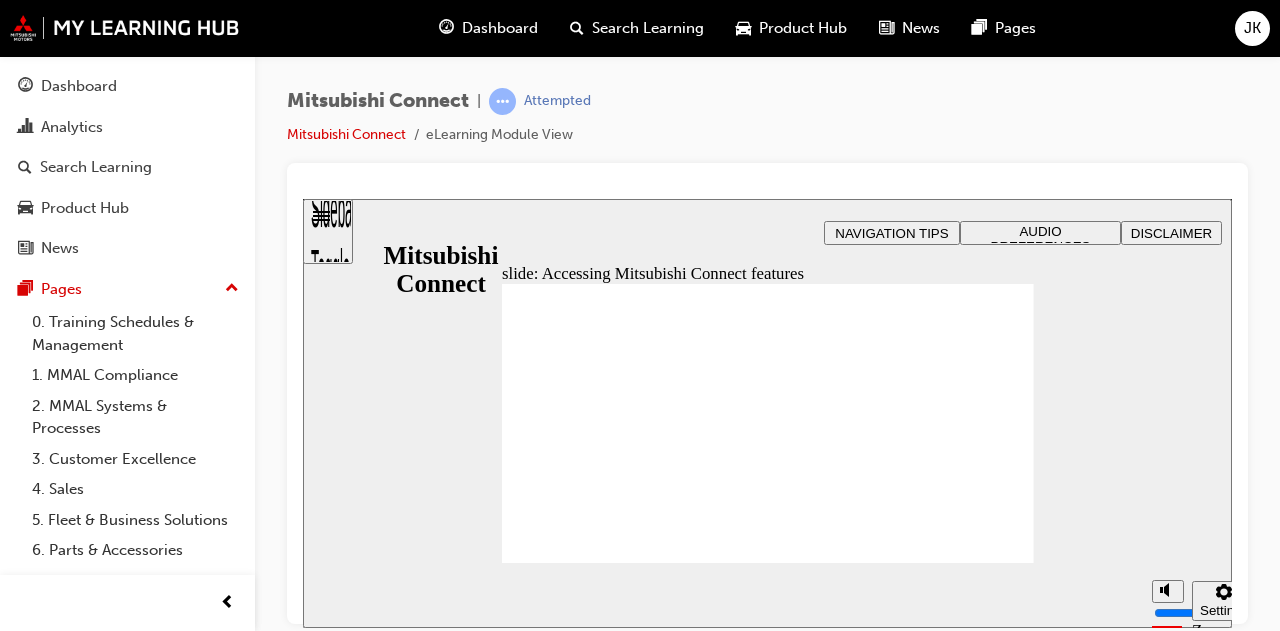 click 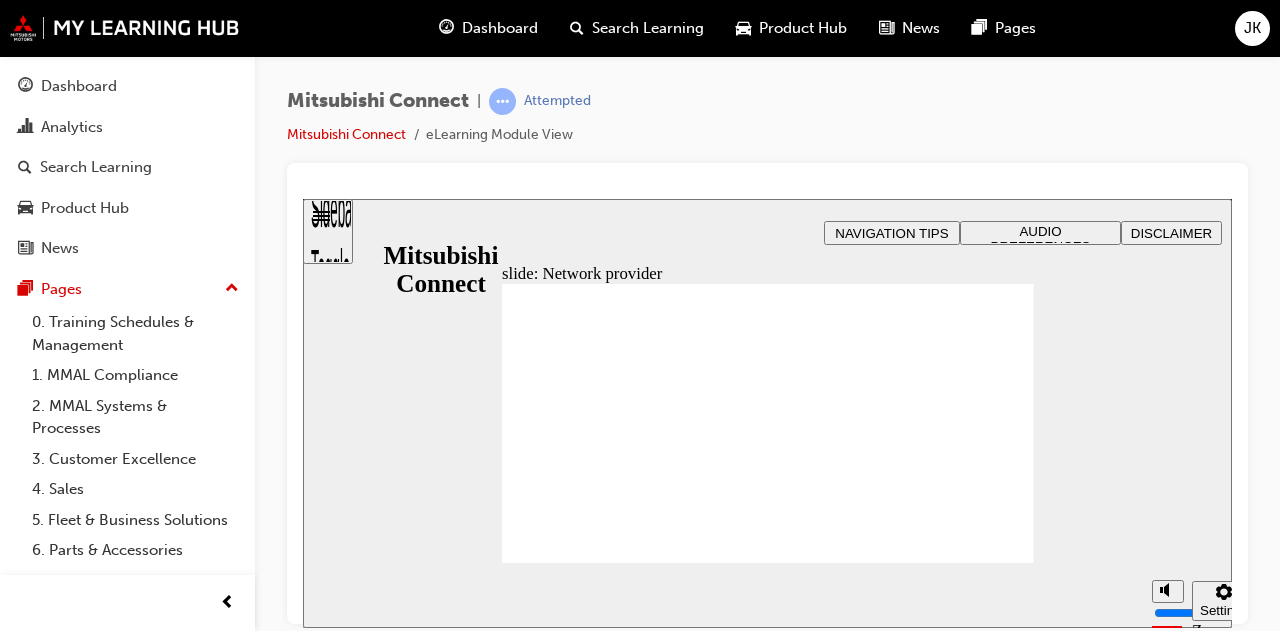 click 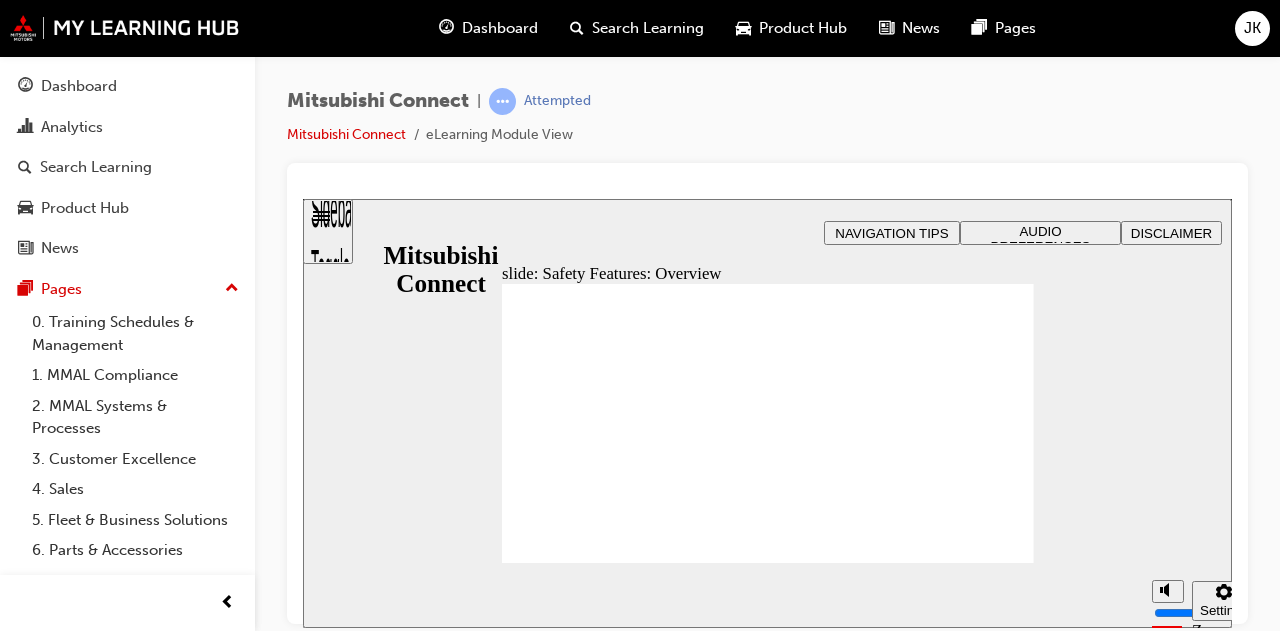 click 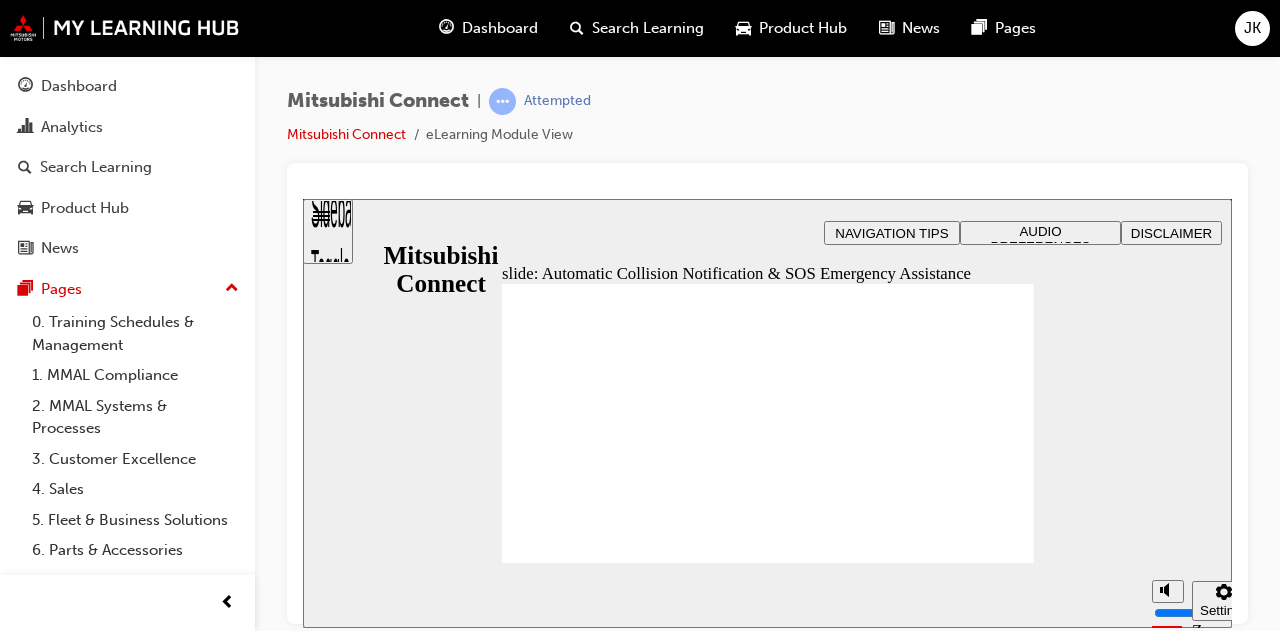 click 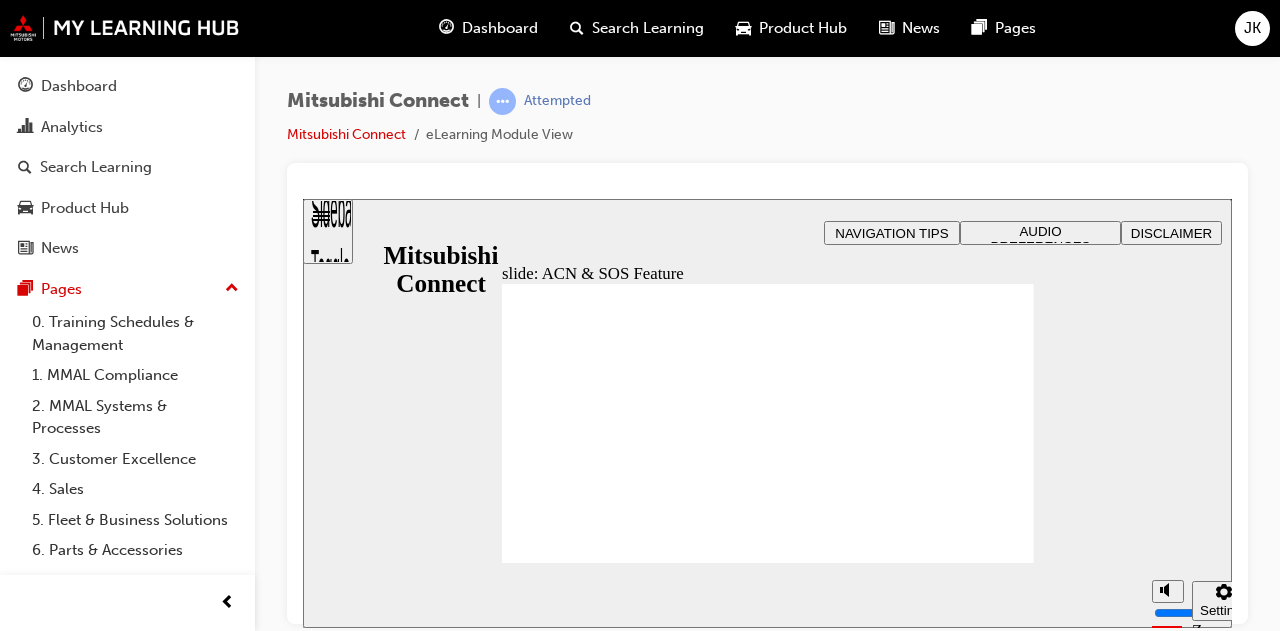 click 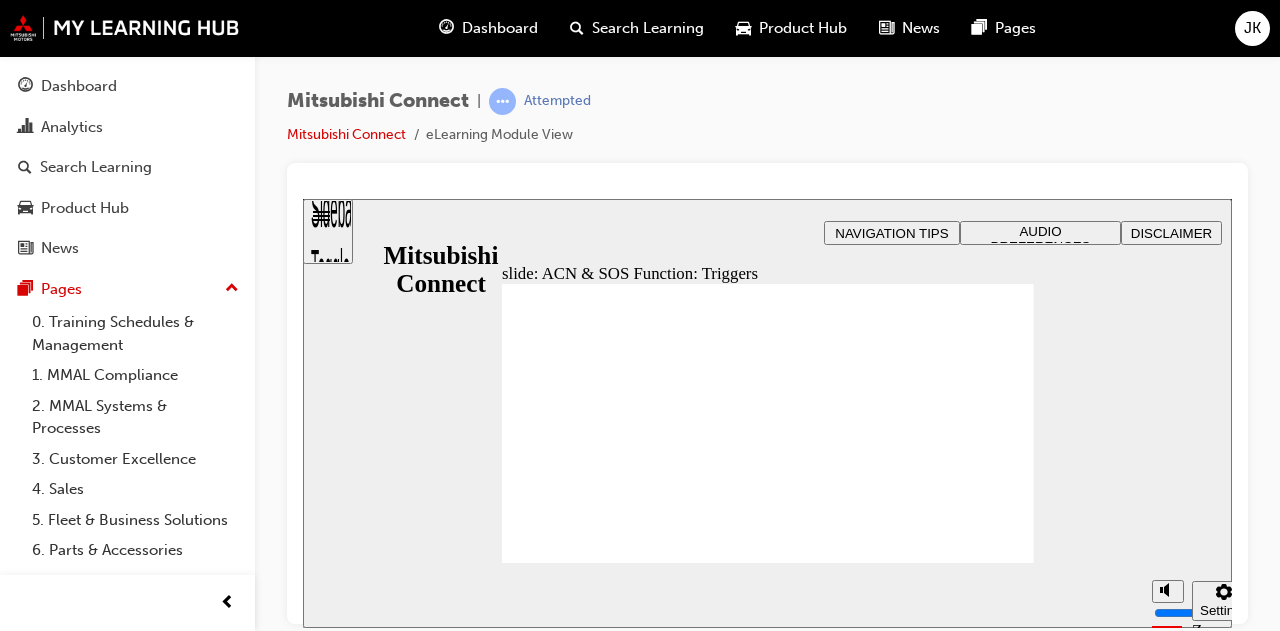 click 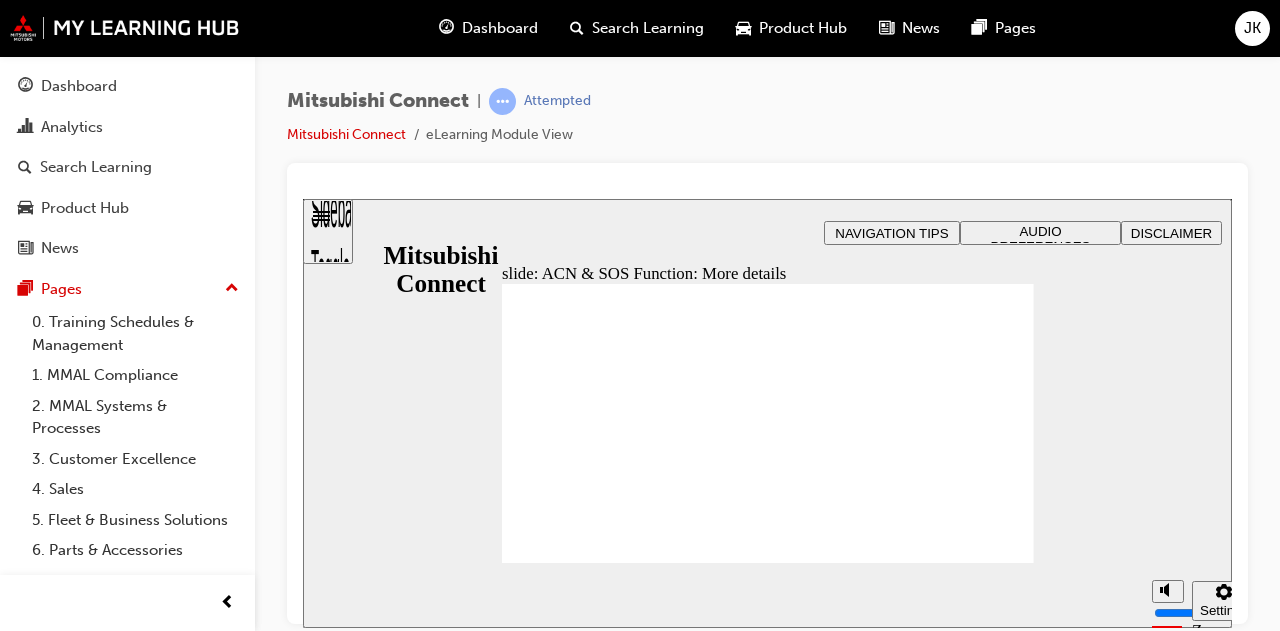 click 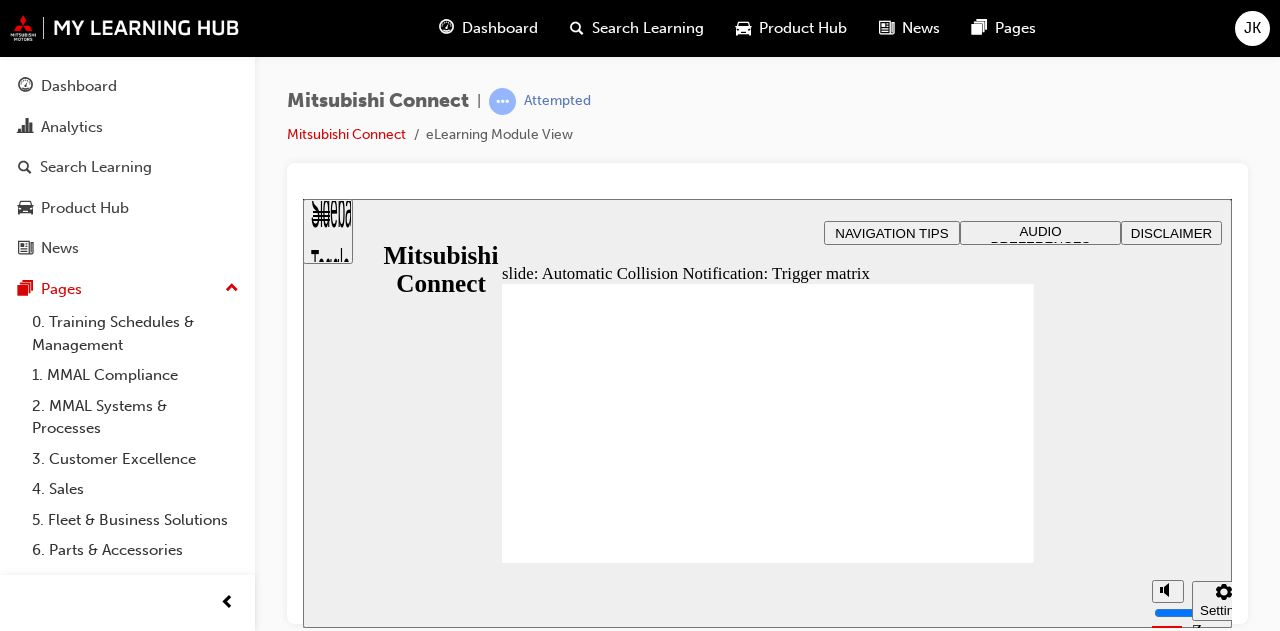 click 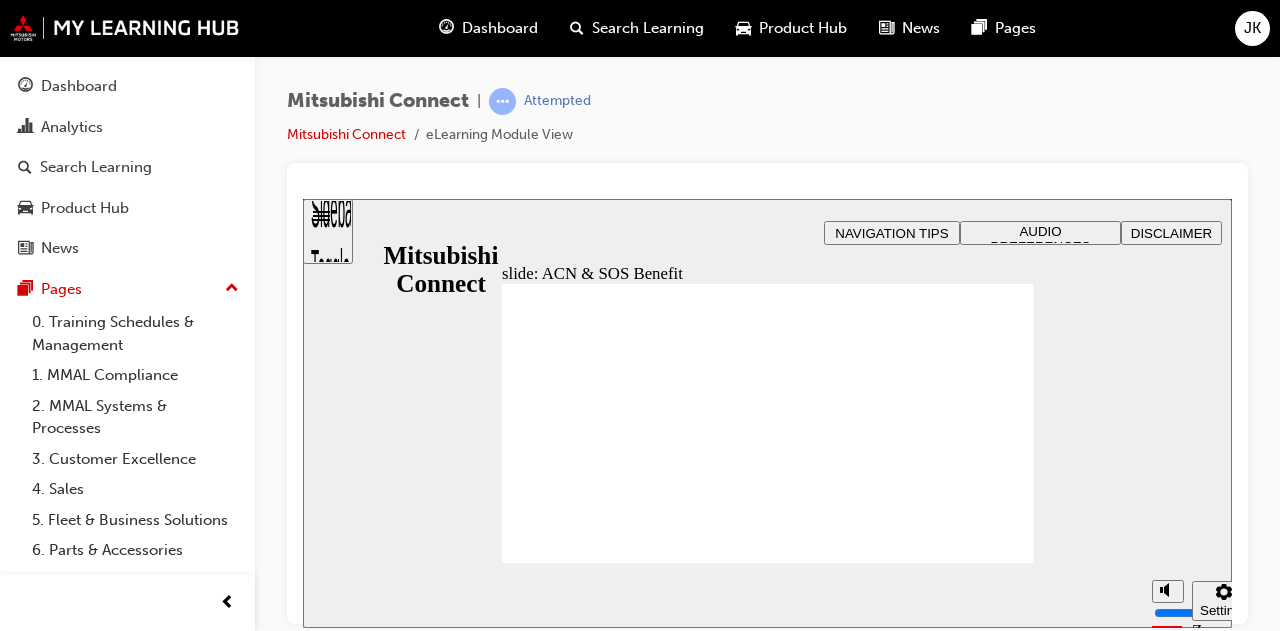 click 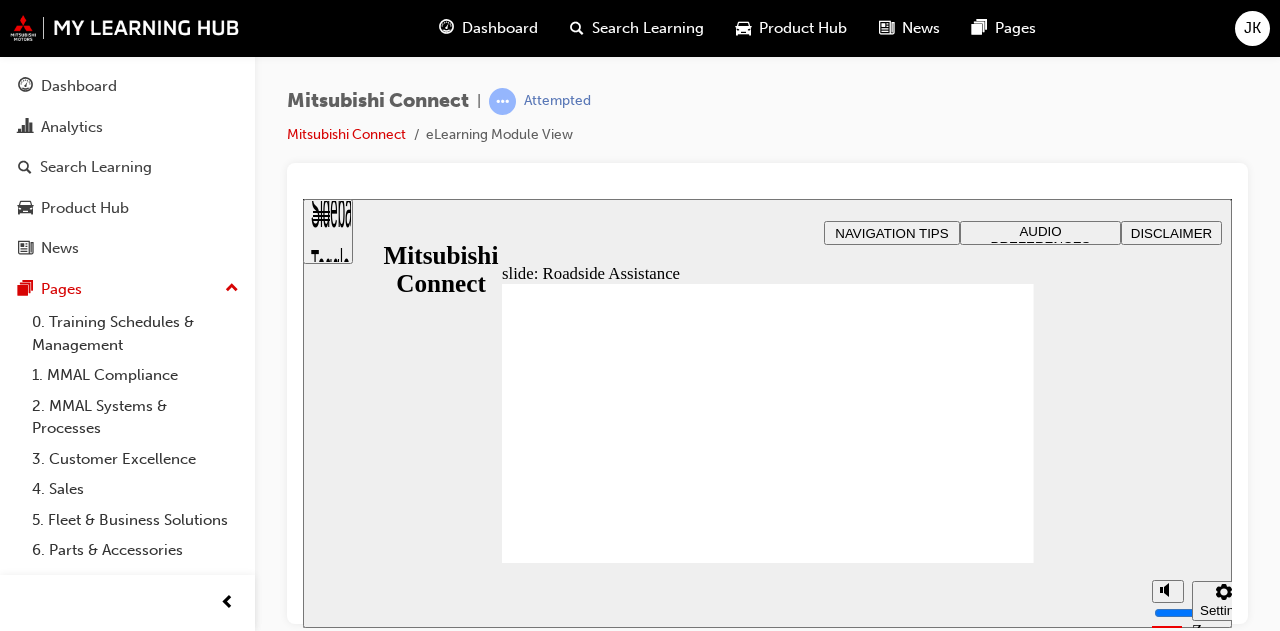 click 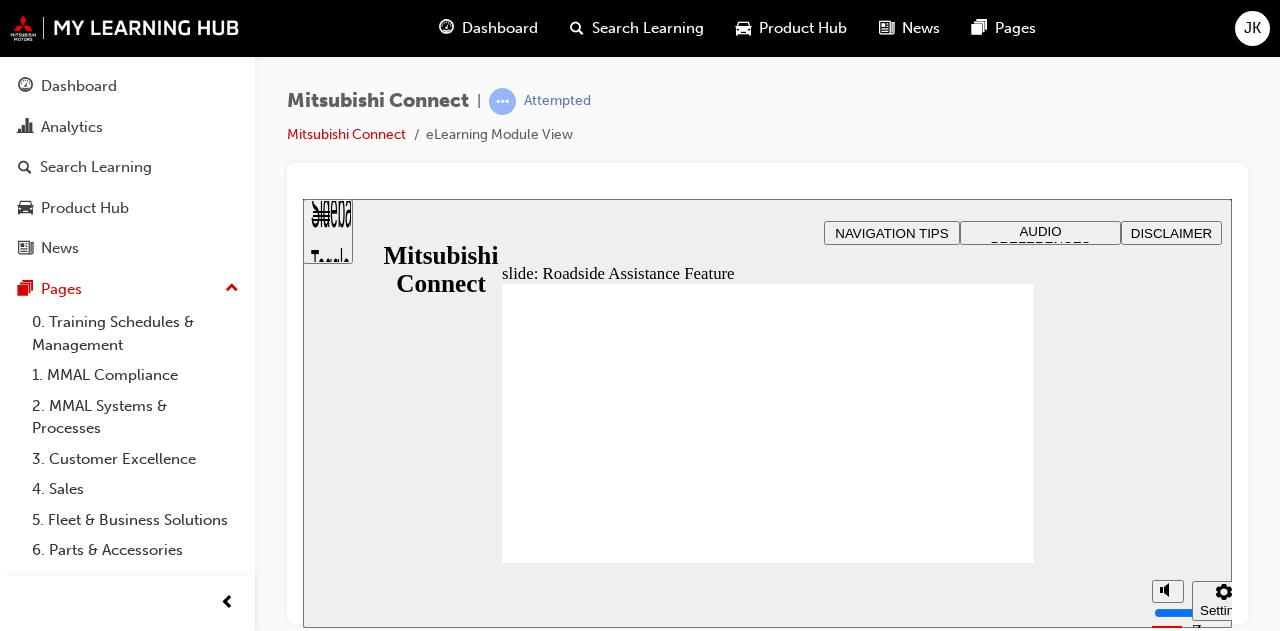 click 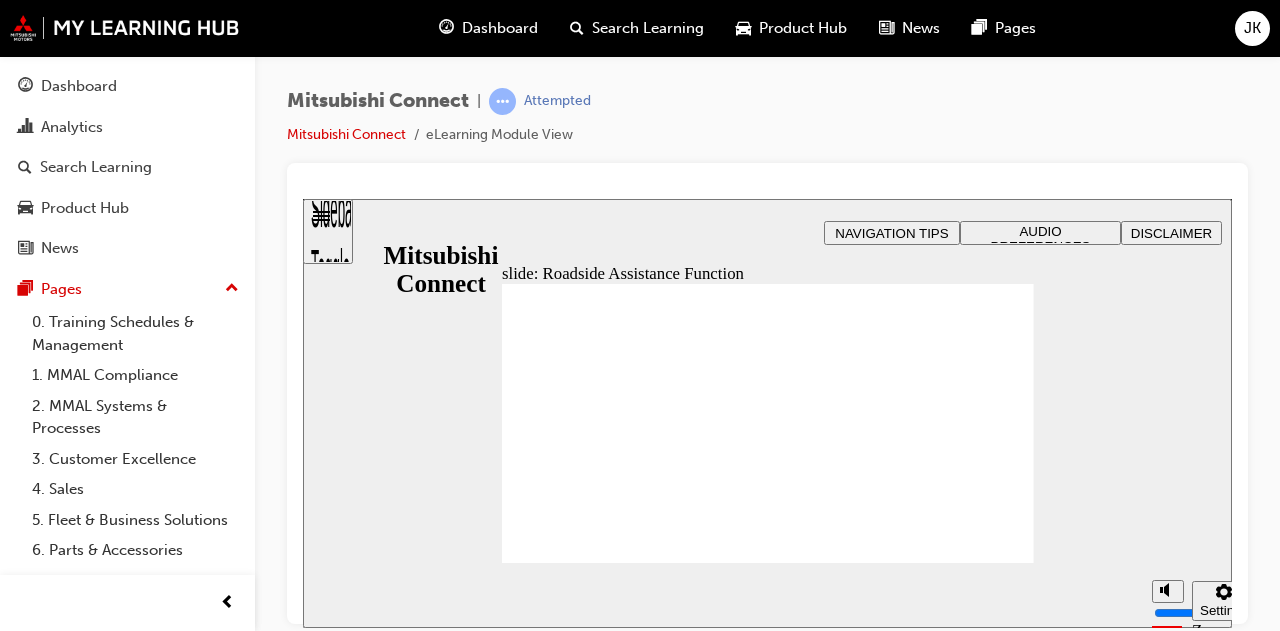 drag, startPoint x: 708, startPoint y: 374, endPoint x: 742, endPoint y: 421, distance: 58.00862 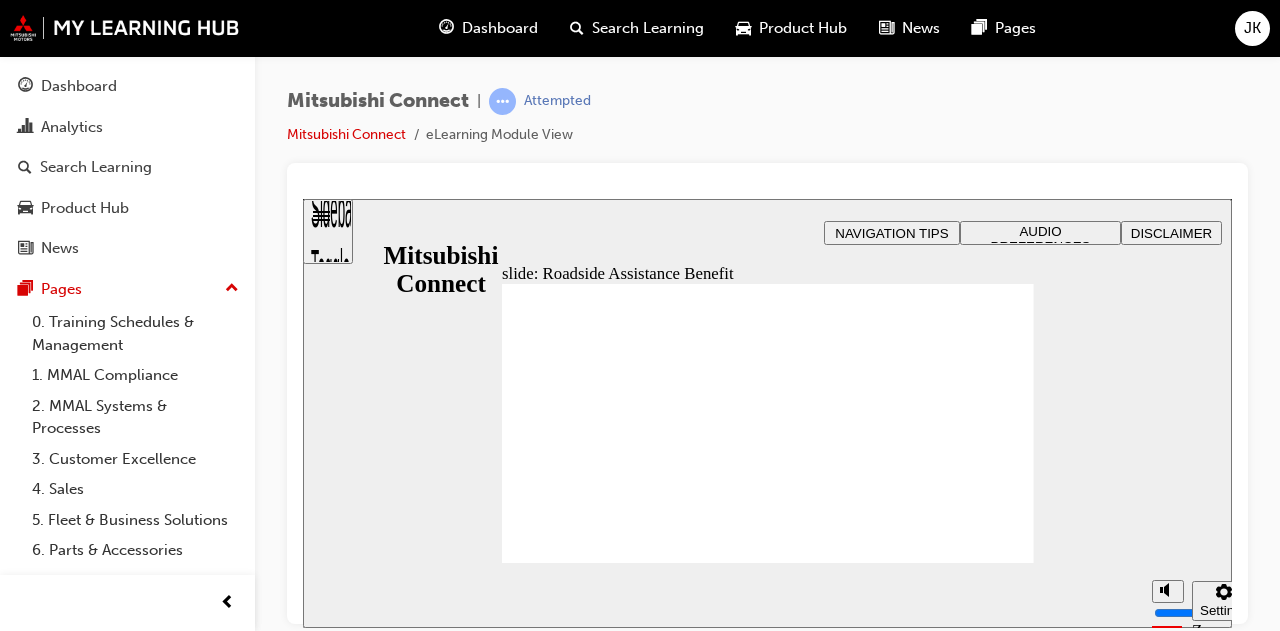 click 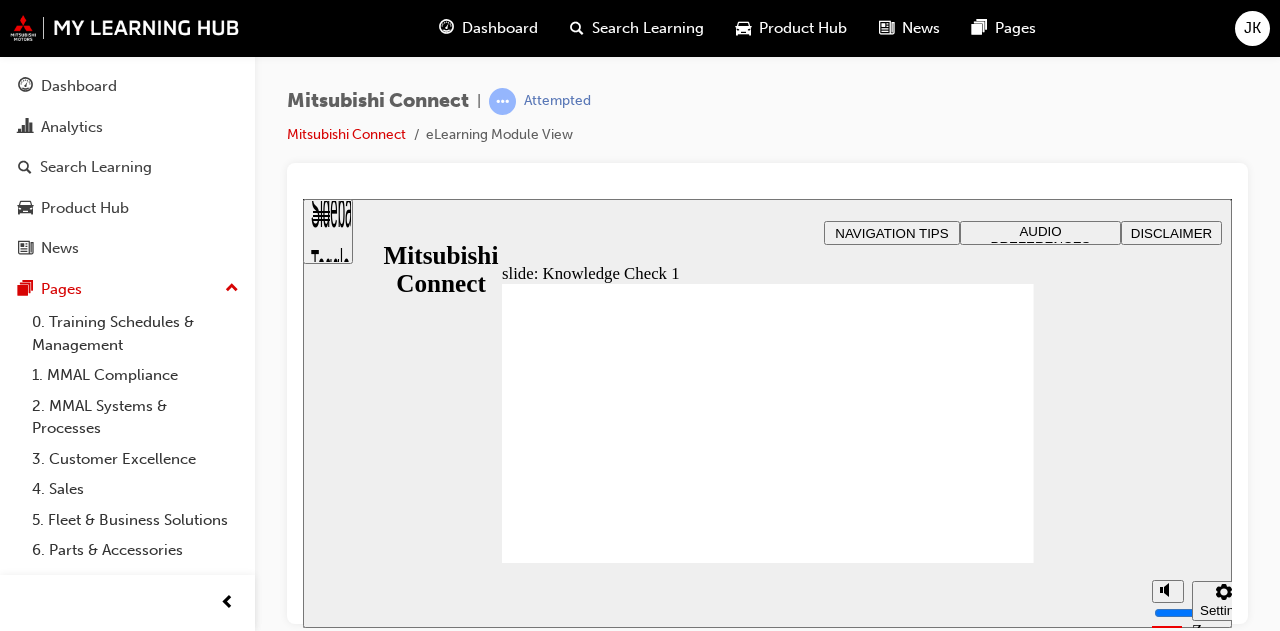 checkbox on "true" 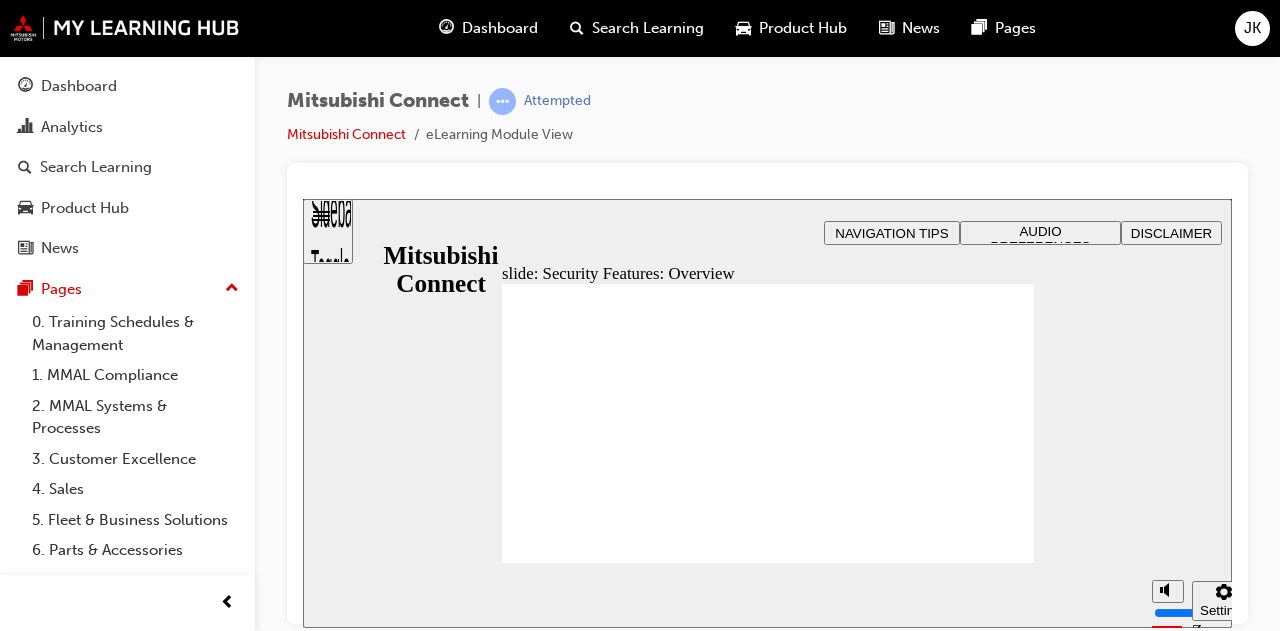 click 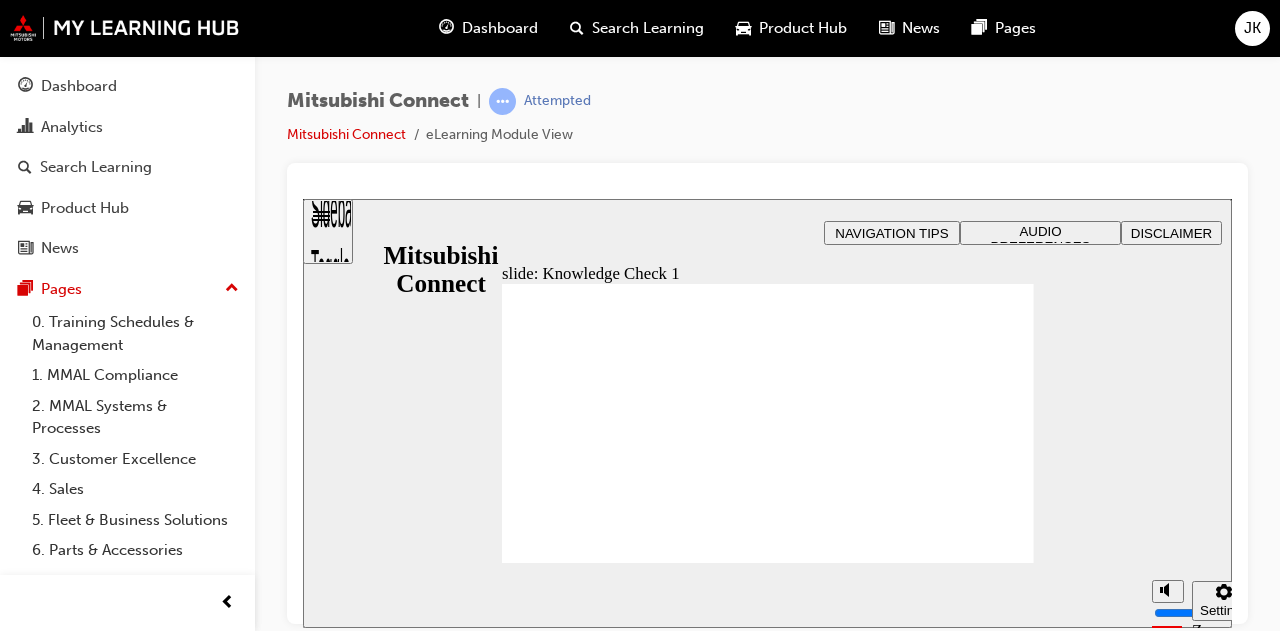 checkbox on "true" 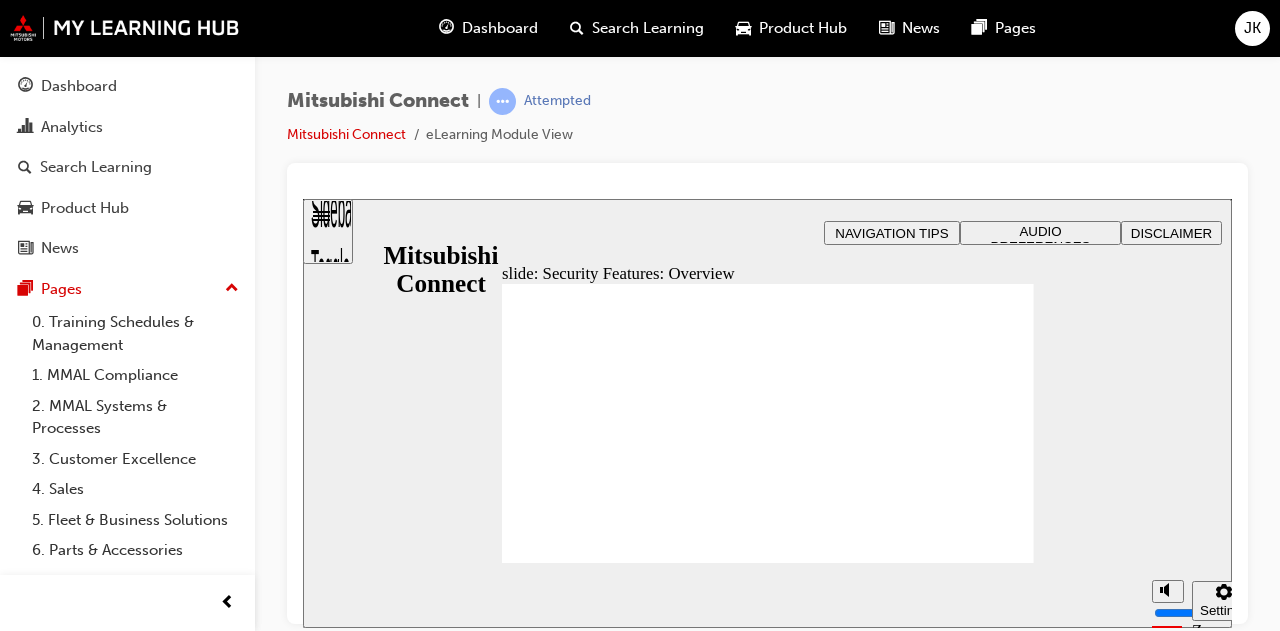 click 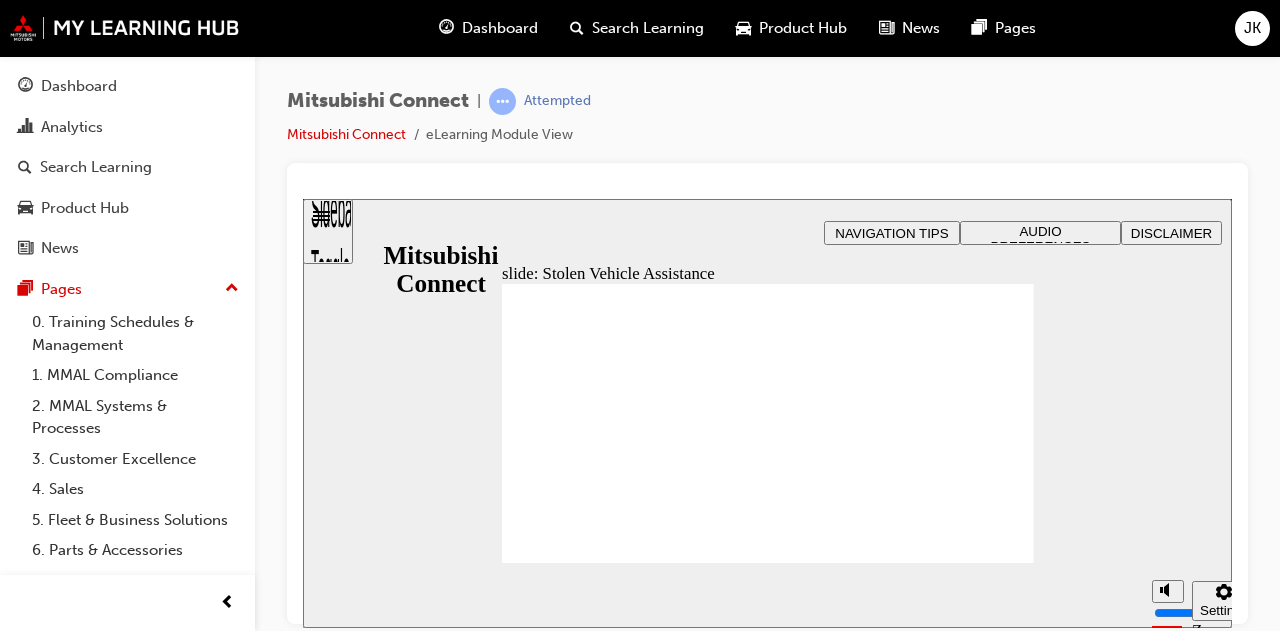 click 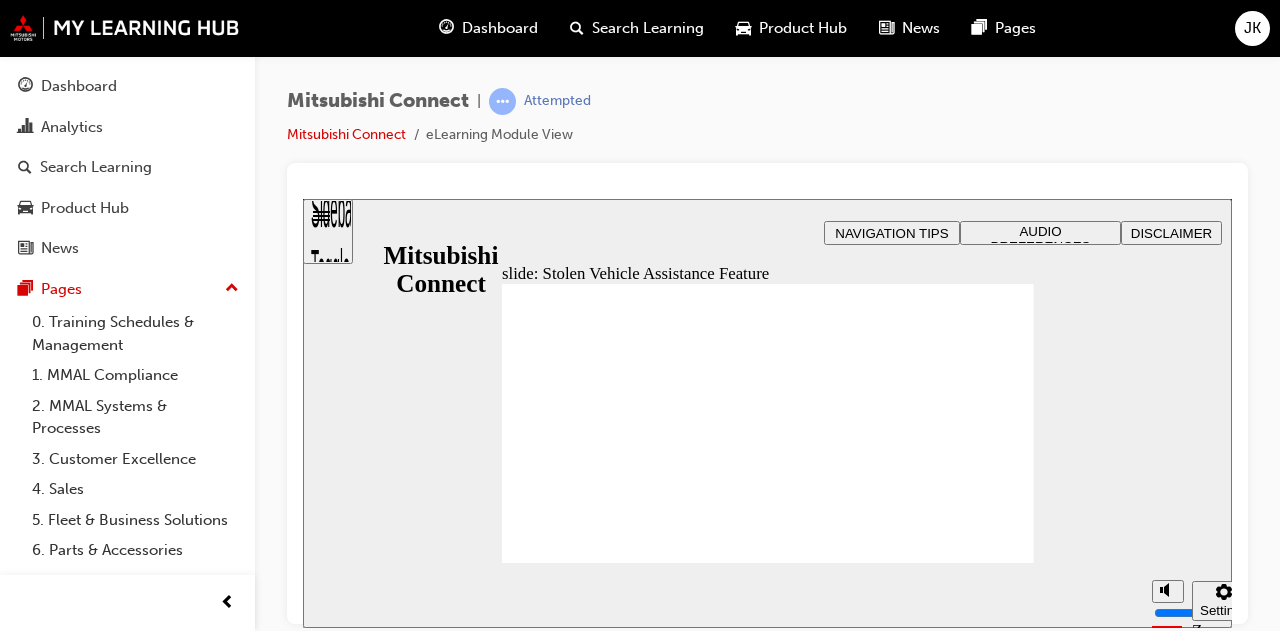 click 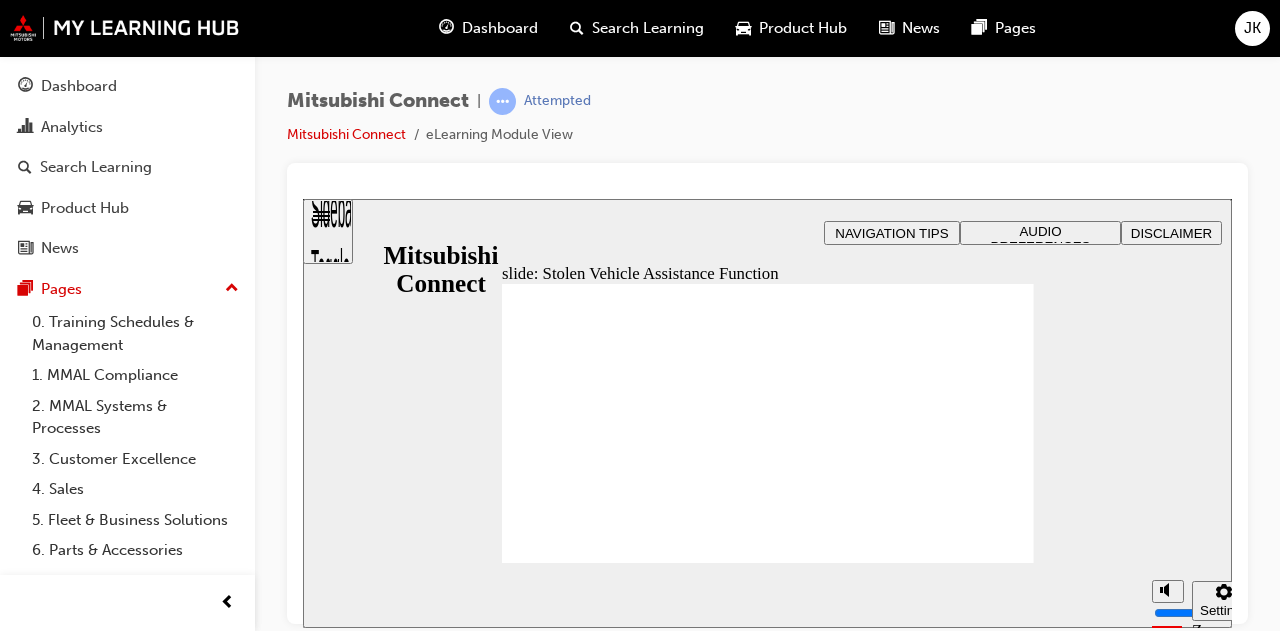 click 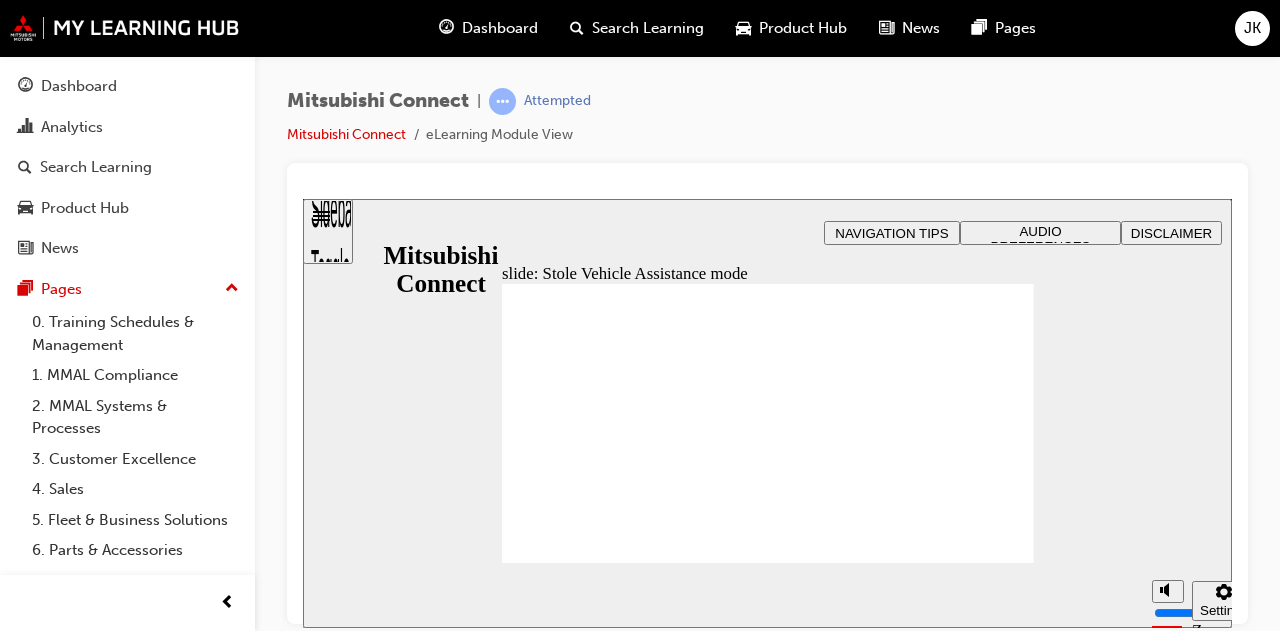 click 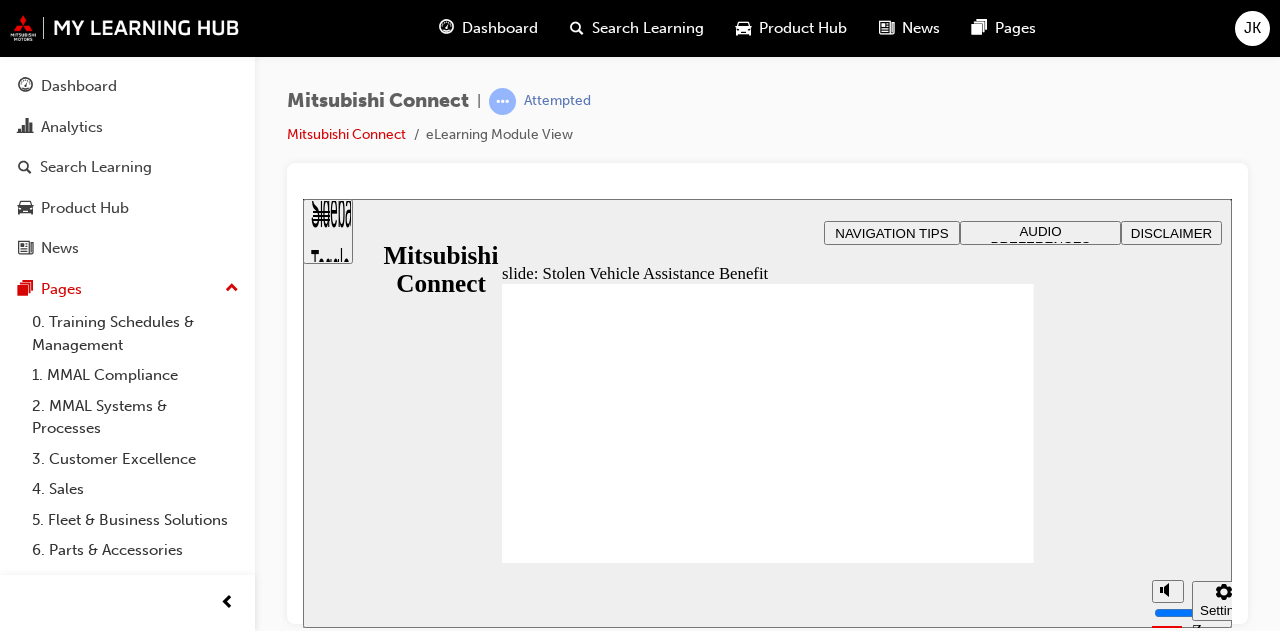 click on "N B Stolen Vehicle Assistance mode Once the Mitsubishi Assistance Centre activates Stolen Vehicle Assistance, ‘Stolen Vehicle Assistance mode’ is turned on in the customer’s My Mitsubishi Connect app. When this mode is on, the customer  cannot use any other features in the app . The customer will be able to use the other app features again when the Mitsubishi Assistance Centre  turns off  Stolen Vehicle Assistance mode. Back Back Back Next Next Next  Click  Next  to continue. Rectangle 1 B N Rectangle 2 Rectangle 2 Rectangle 2 Stolen Vehicle Assistance Group  Oval 1 Customer Benefit When a vehicle is stolen, early detection is key. This feature allows  the Mitsubishi Assistance Centre  to provide police with location information, so they can locate the vehicle sooner.   This feature has shown to increase the rate of stolen vehicle recovery.  Click  Next  to continue. Oval 3 Rectangle 2 Back Back Rectangle 1 Oval 1 Back Rectangle 1 Rectangle 3 Next Next Rectangle 1 Oval 1 Next Rectangle 1 N B   Next" at bounding box center (768, 582) 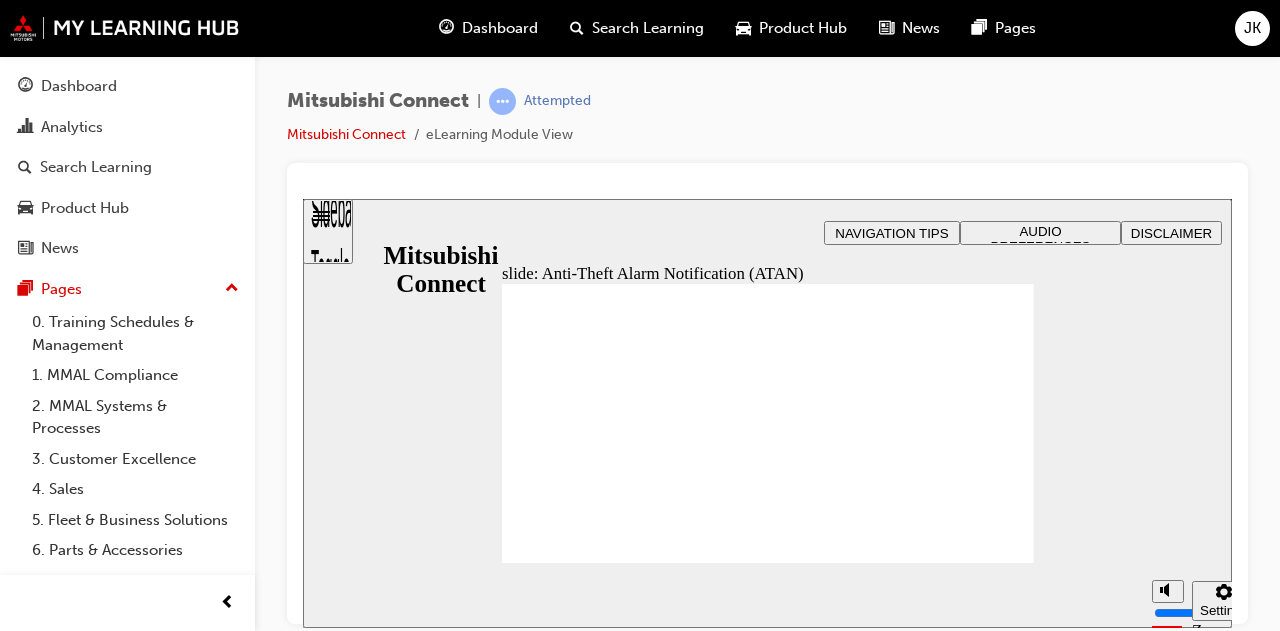 click 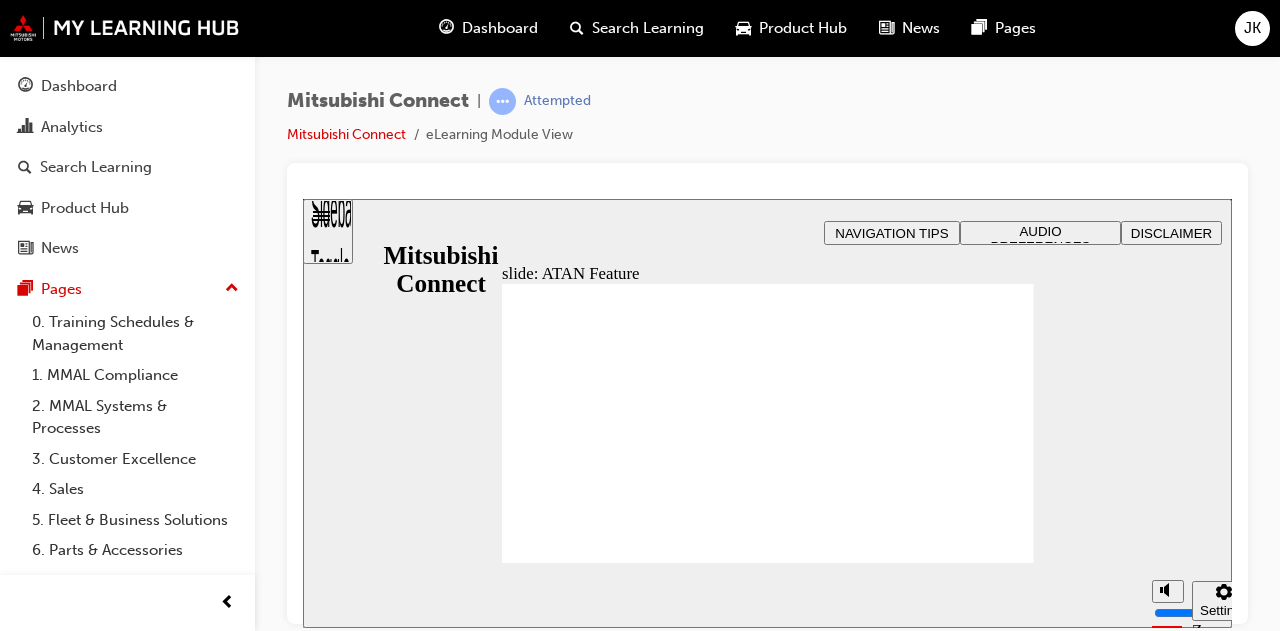 click 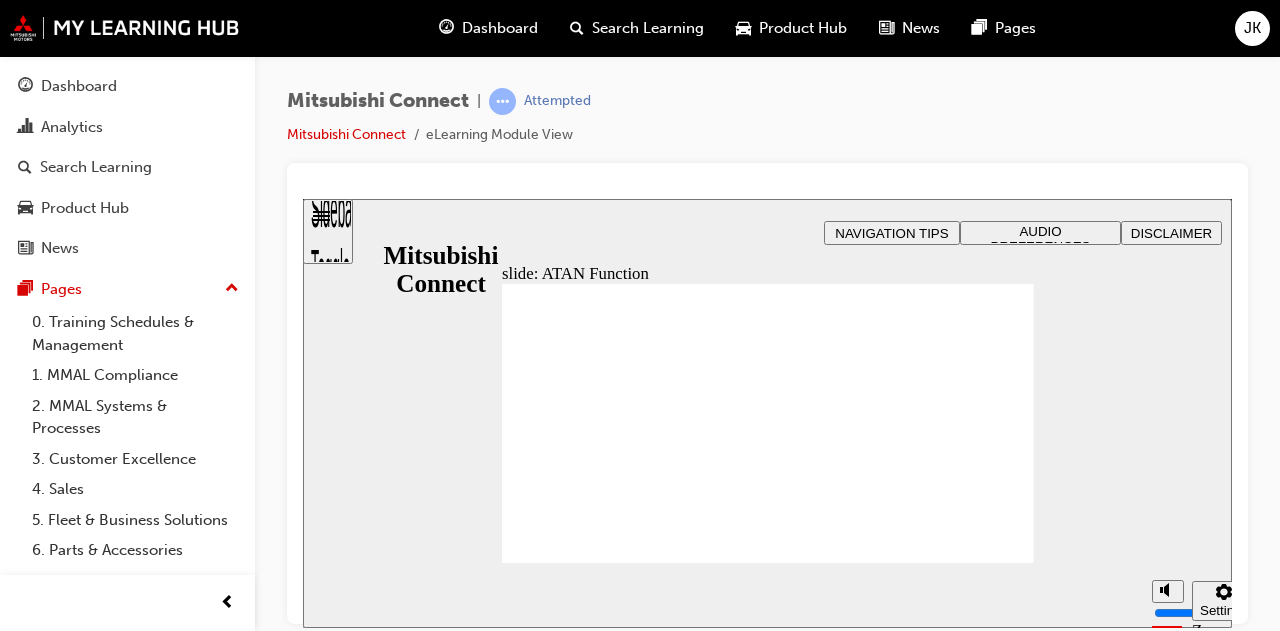 click 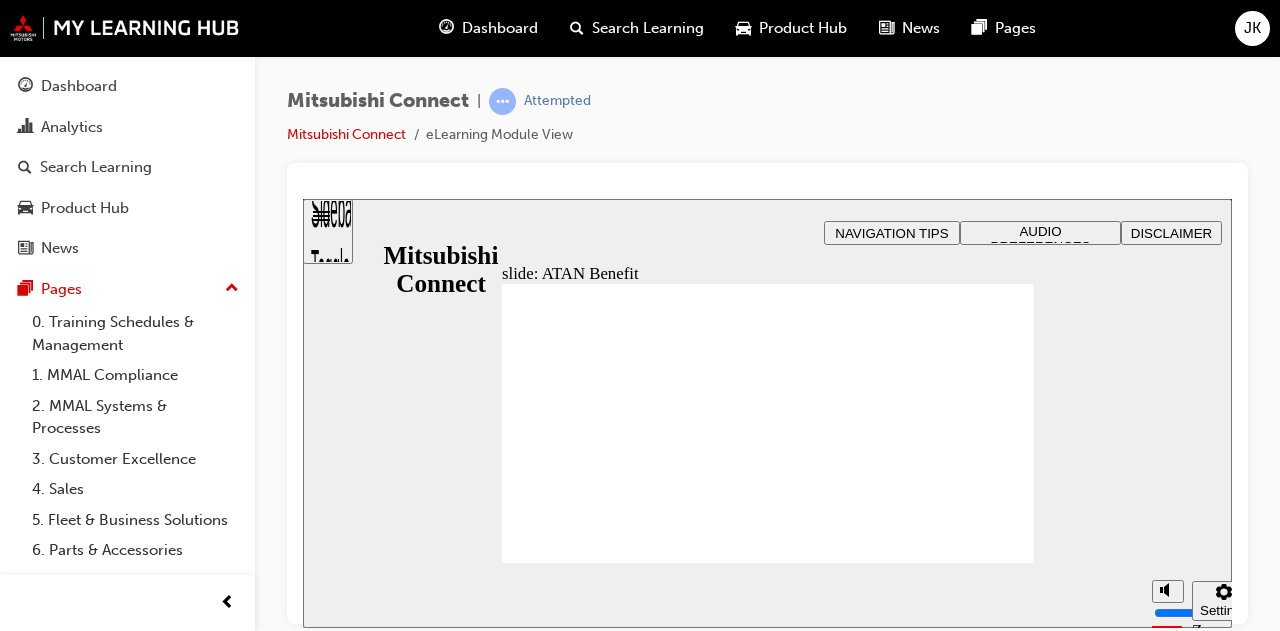 click 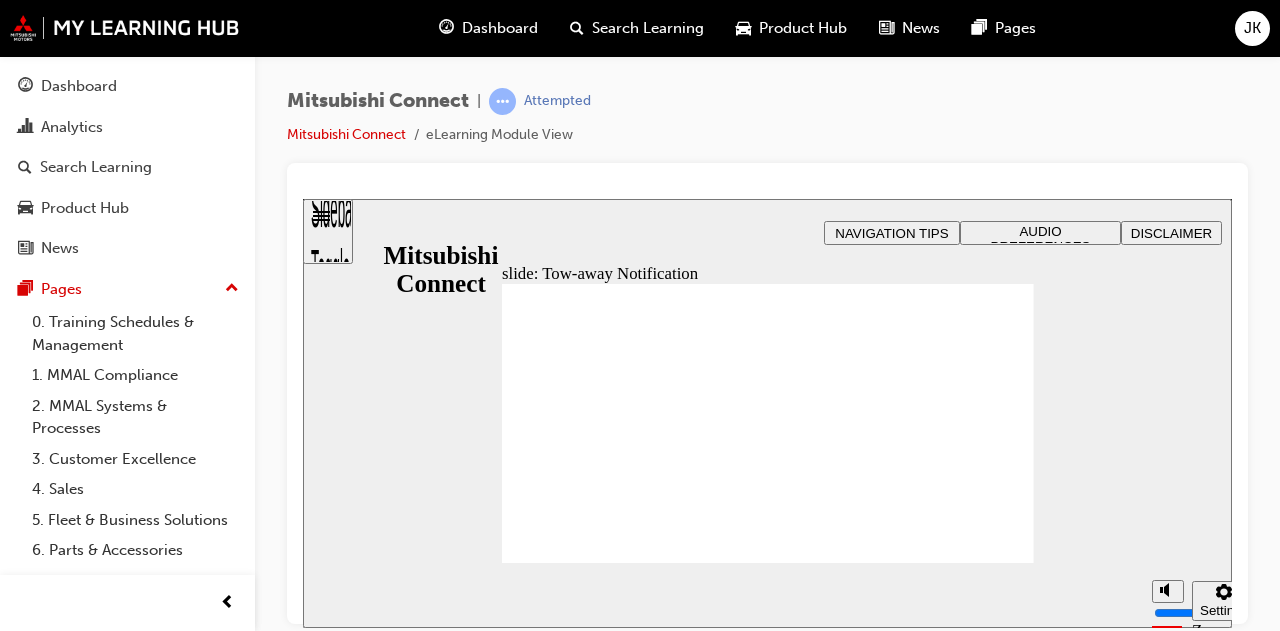 click on "N B Anti-Theft Alarm Notification Customer Benefit This feature adds an extra layer of security to the existing safety systems by alerting the customer in real time when their vehicle’s alarm has been triggered, helping them respond more quickly.   This feature is particularly useful when the alarm’s audio is out of hearing range.   Click  Next  to continue. Back Back Back Next Next Next" at bounding box center (768, 432) 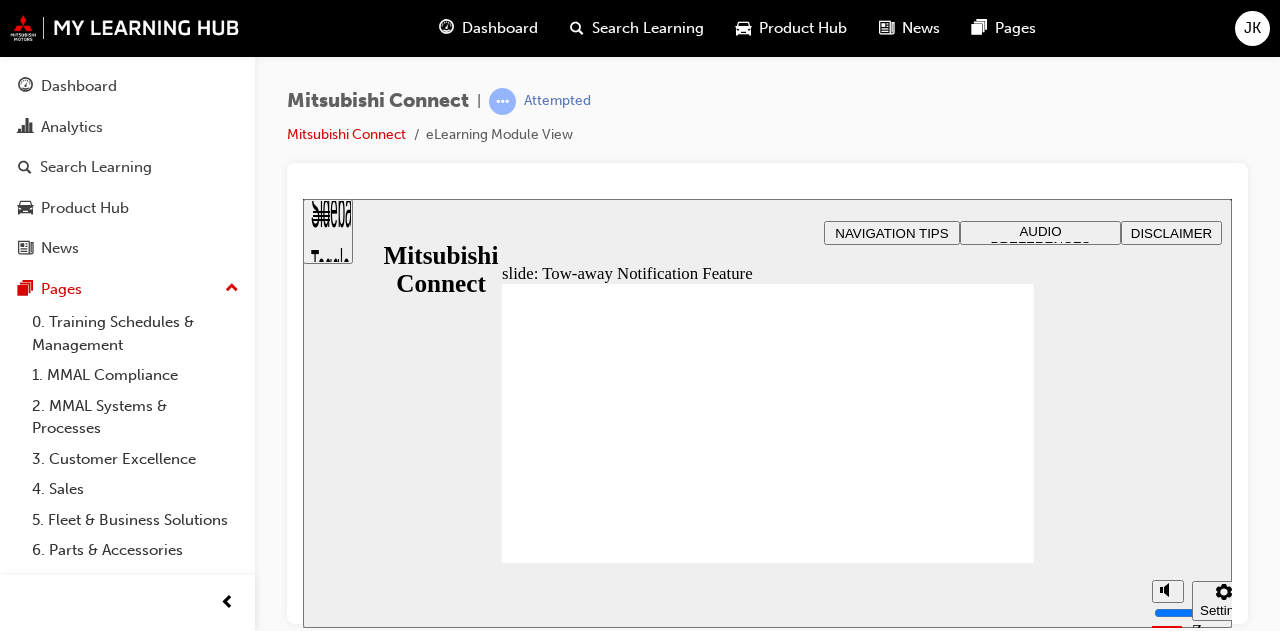 click on "Next Next Next" at bounding box center (995, 1942) 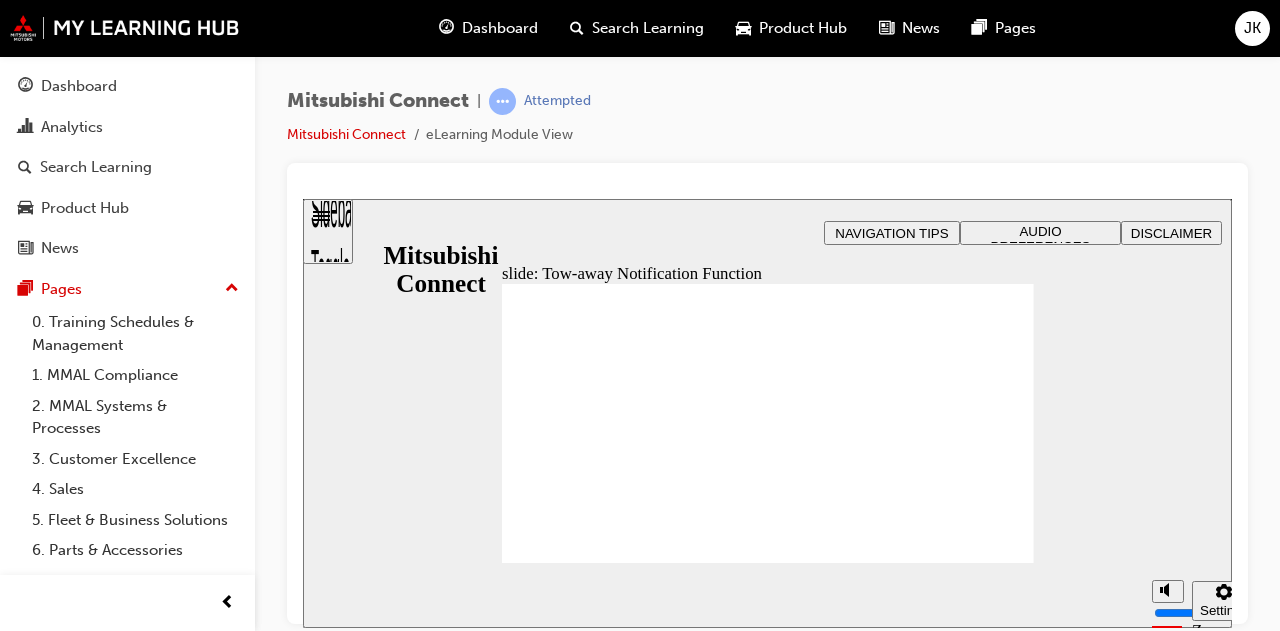 click 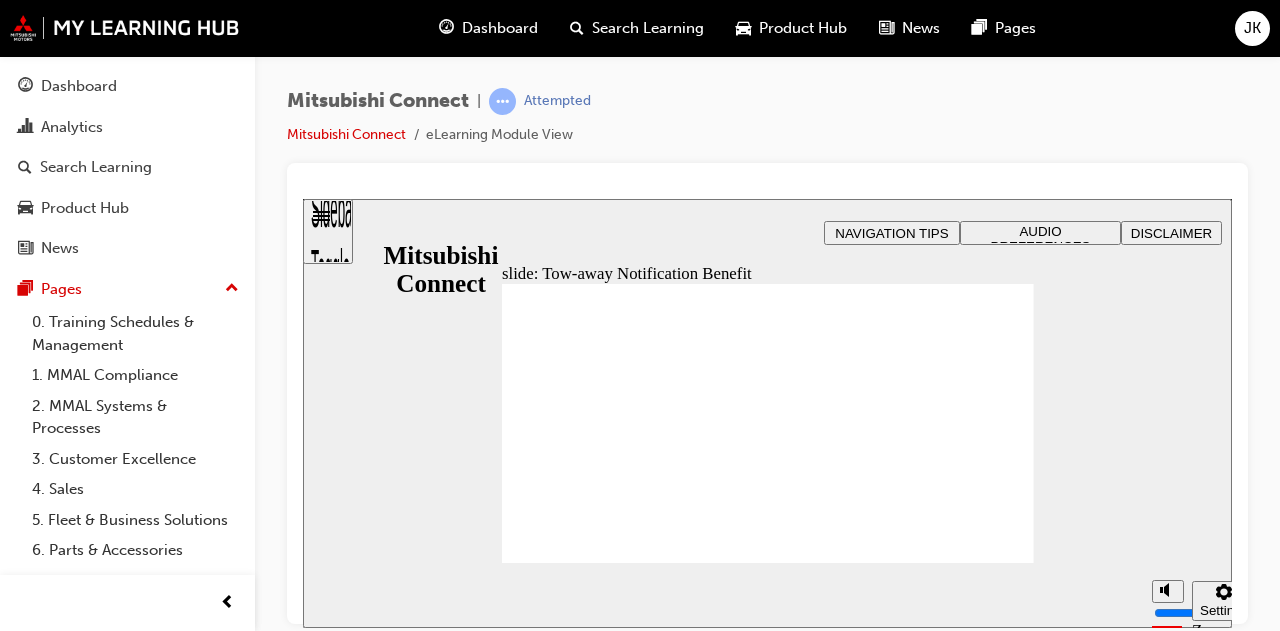 click 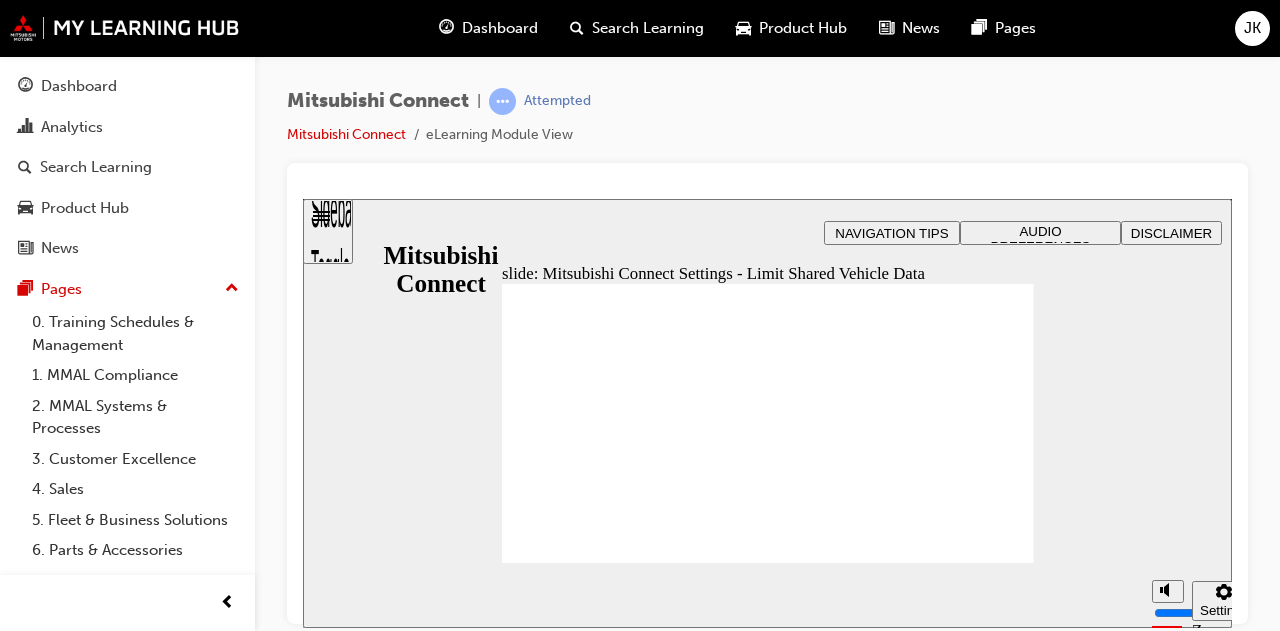 click 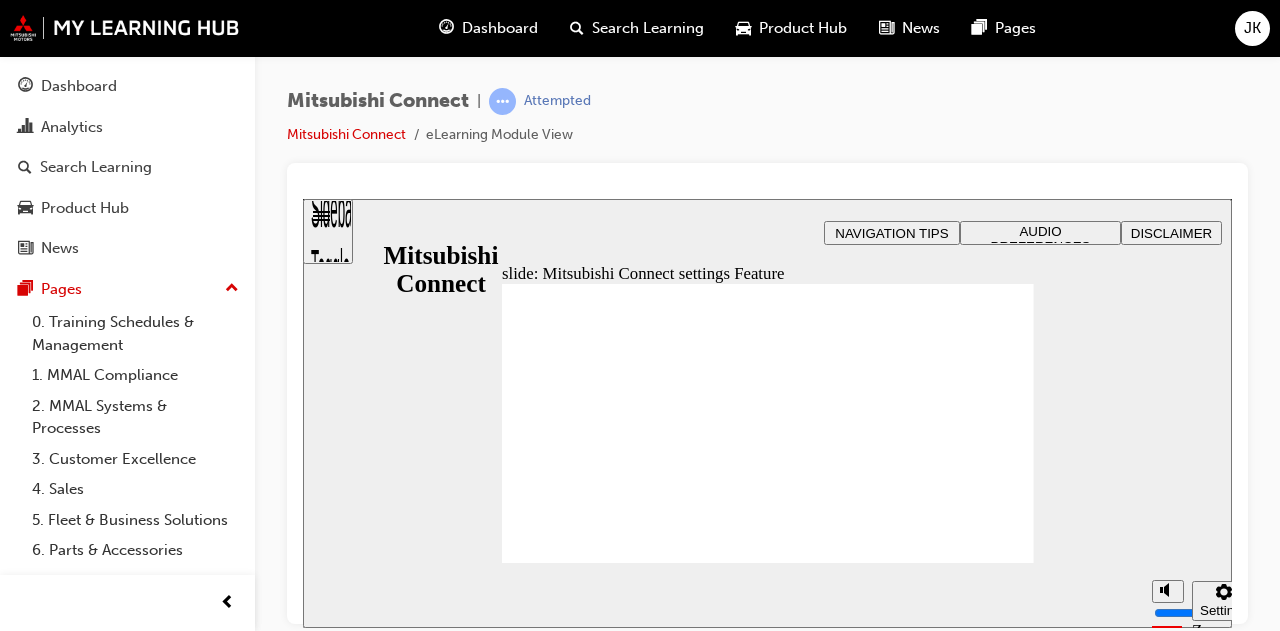 click 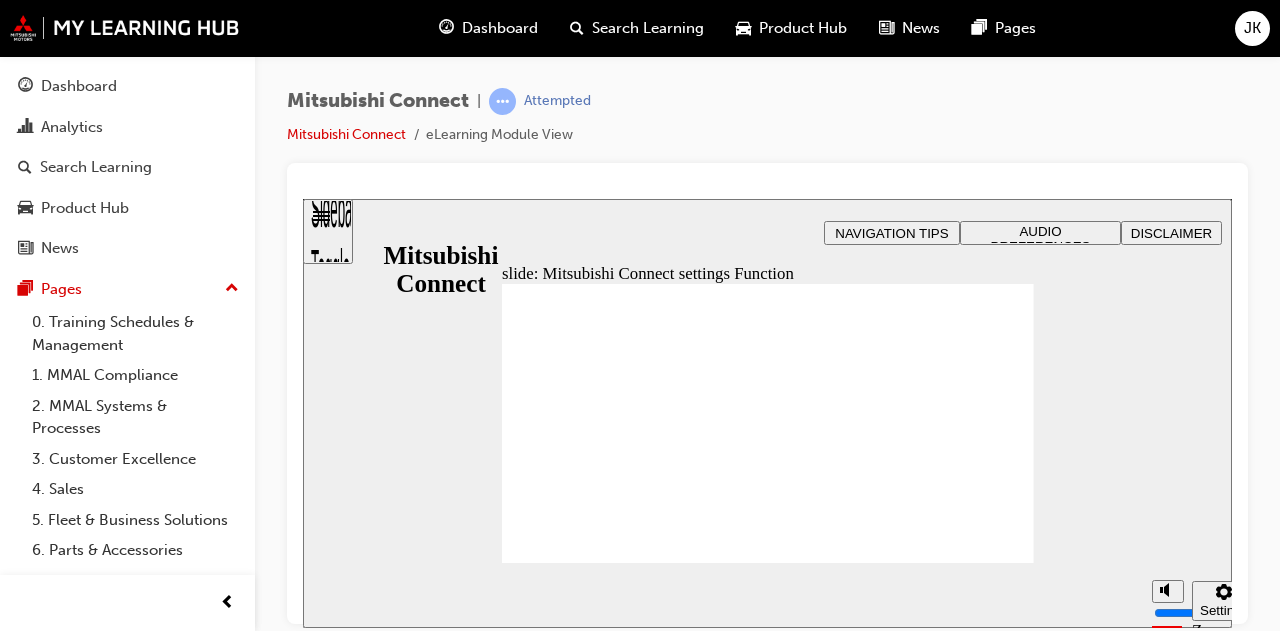 click 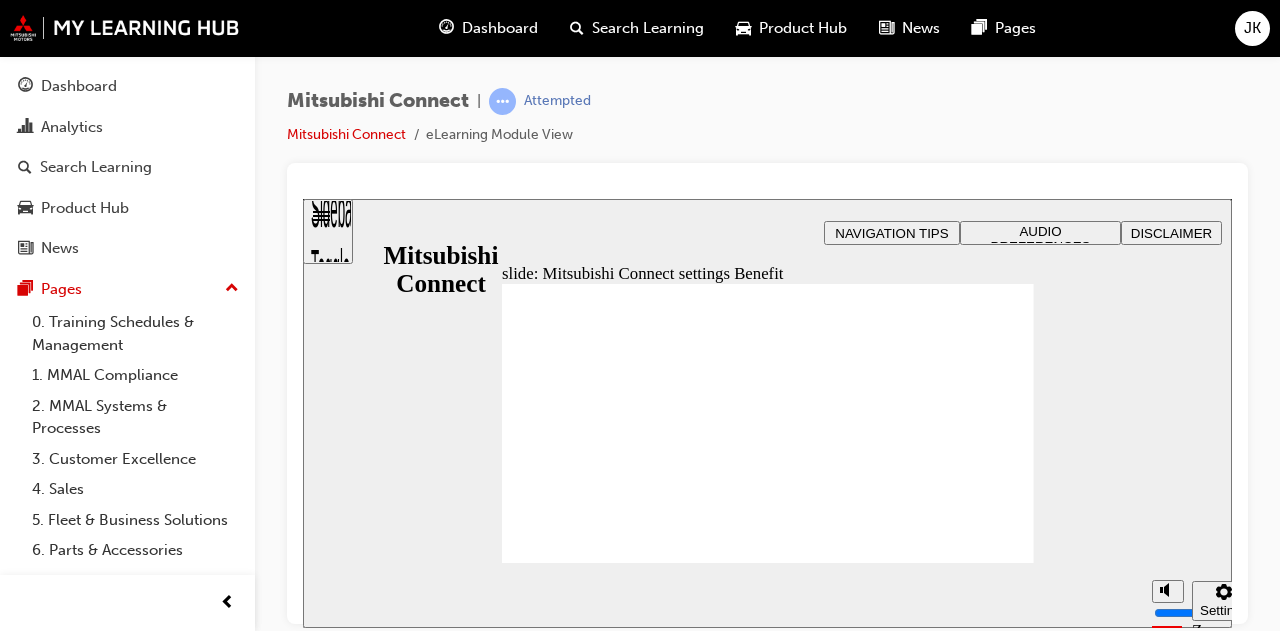 click 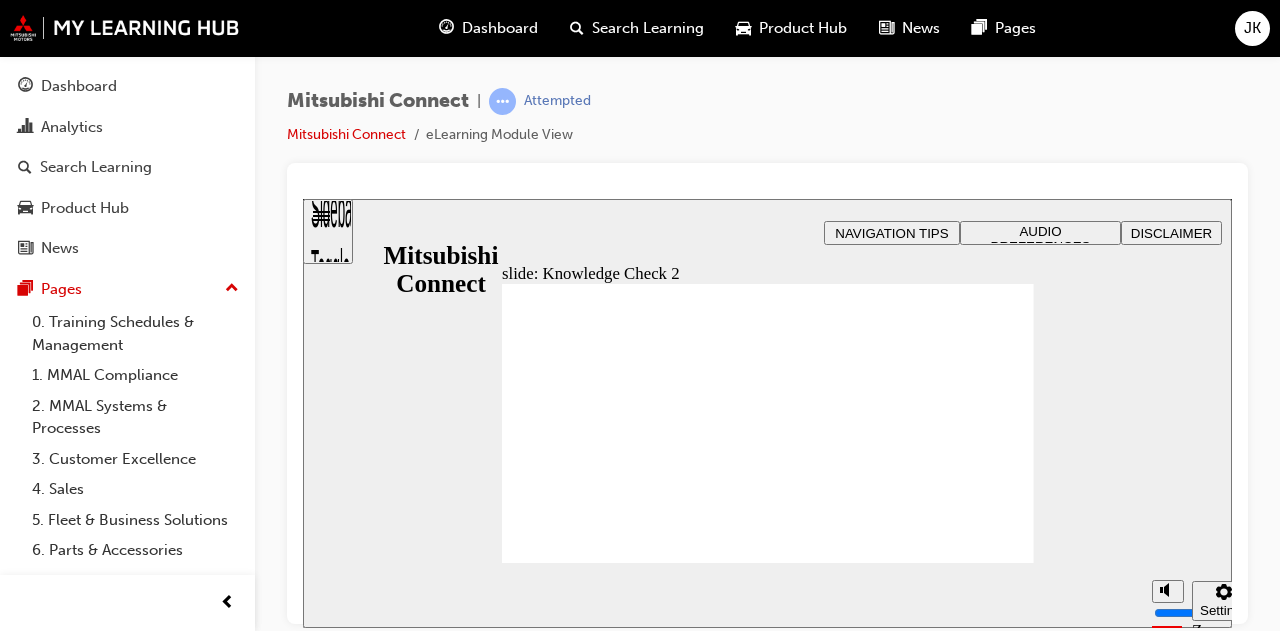 radio on "false" 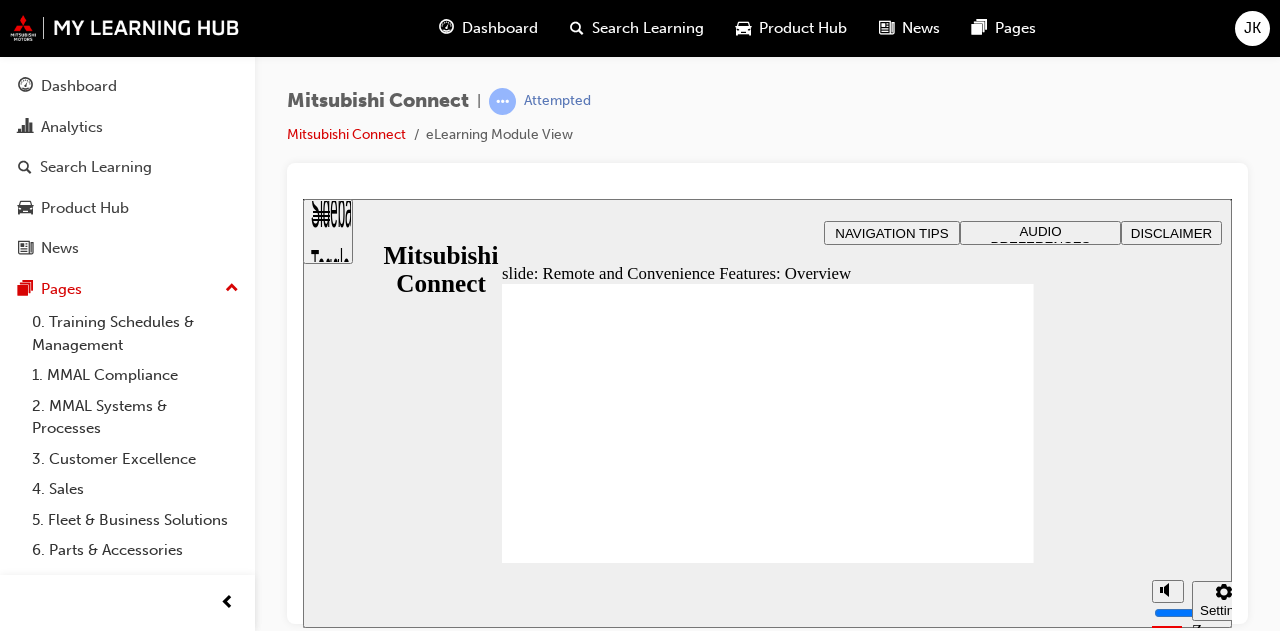 click 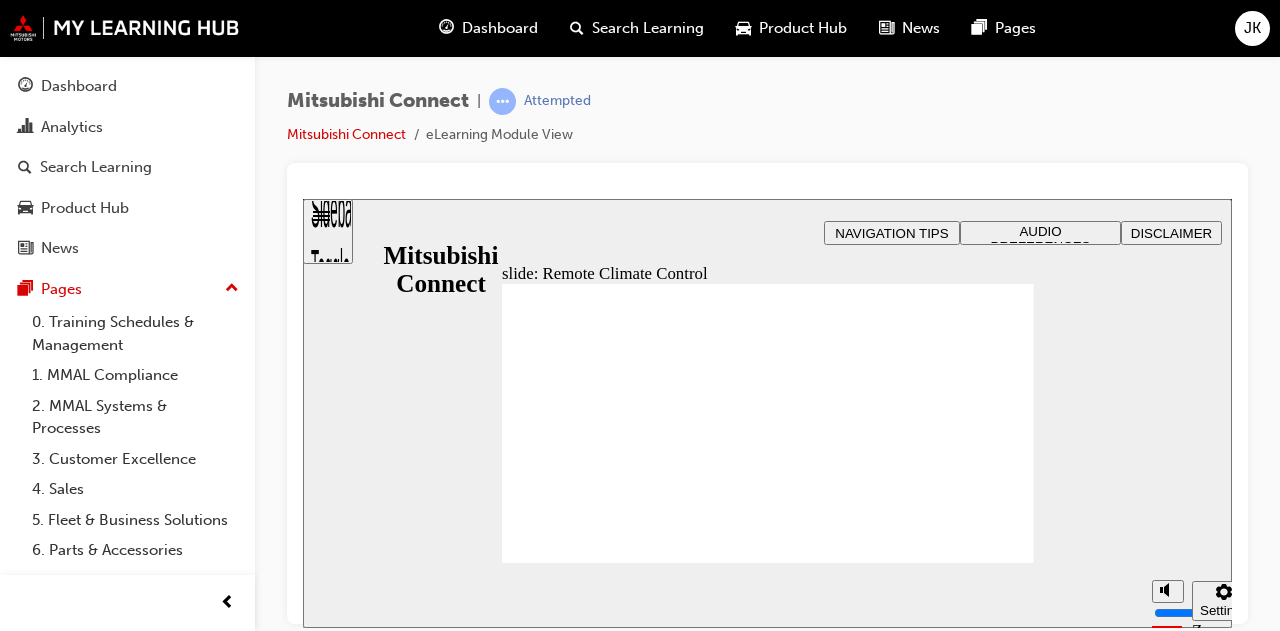 click 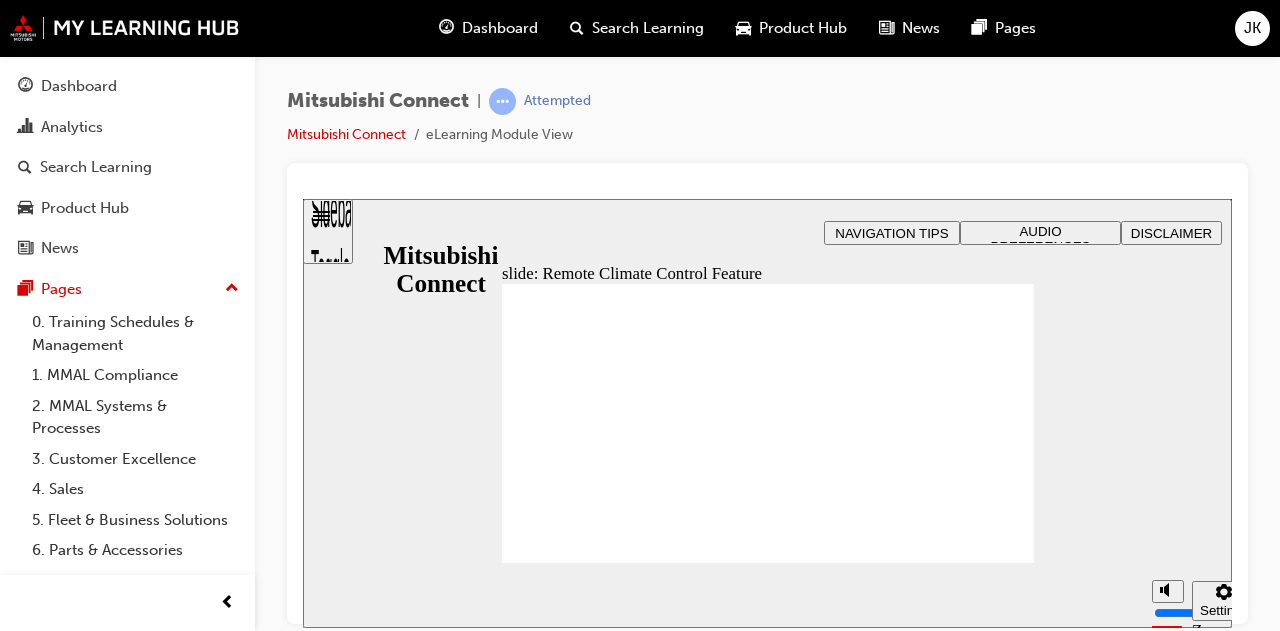 click 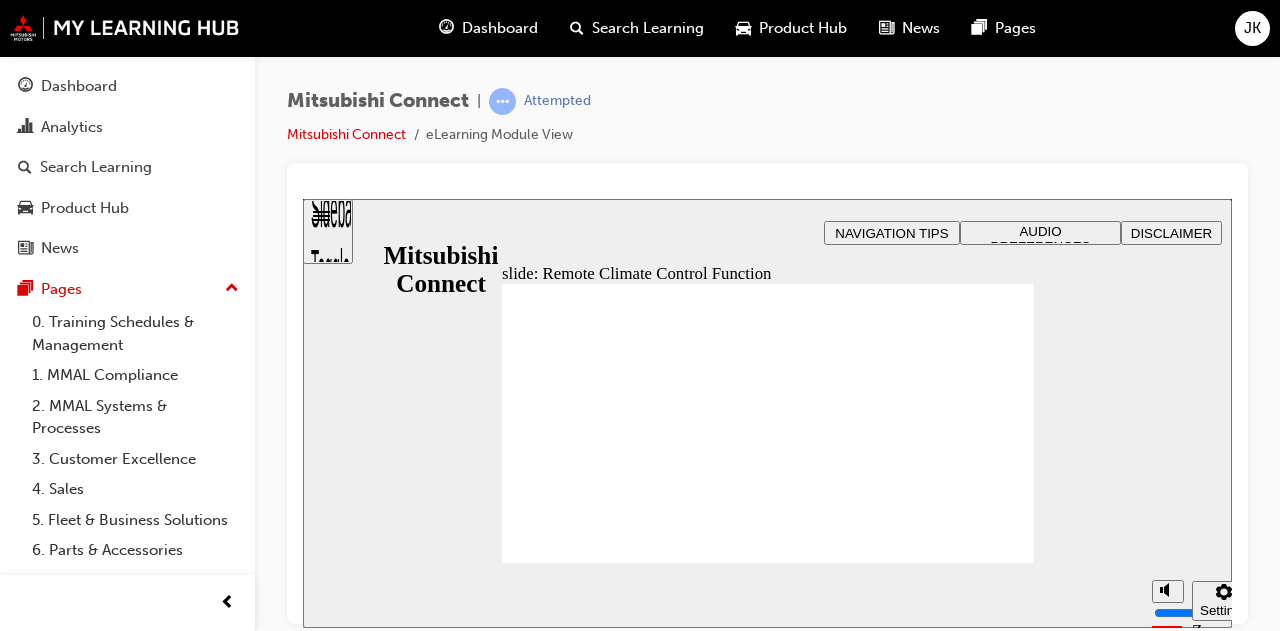 click 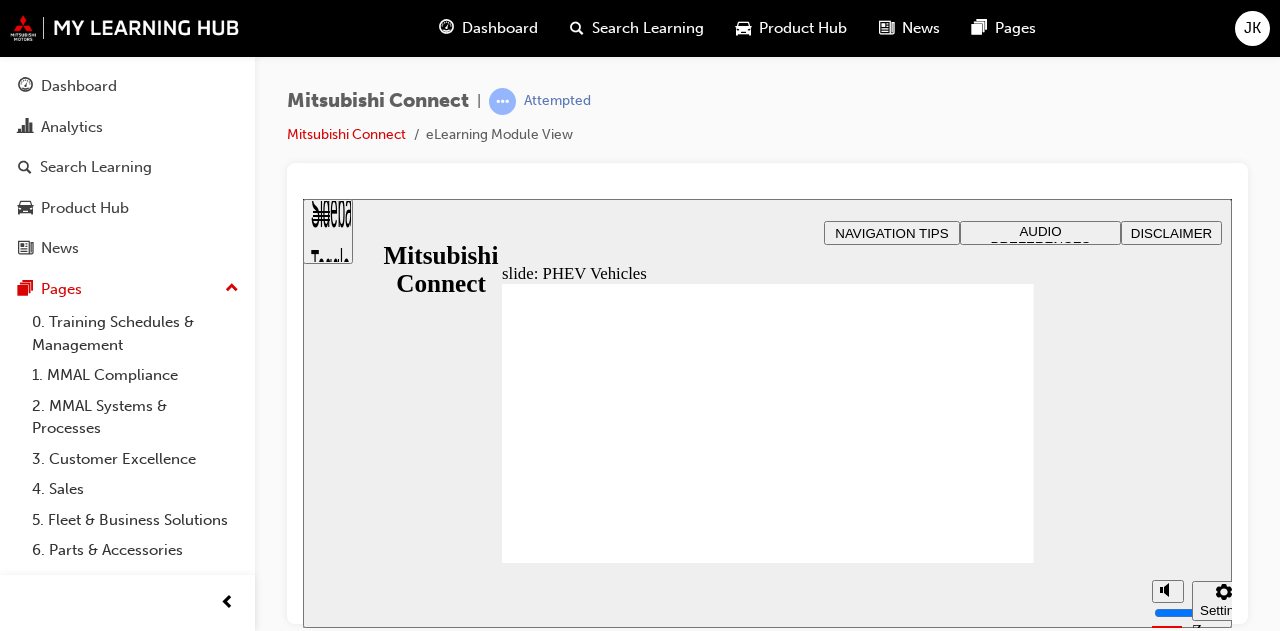 click 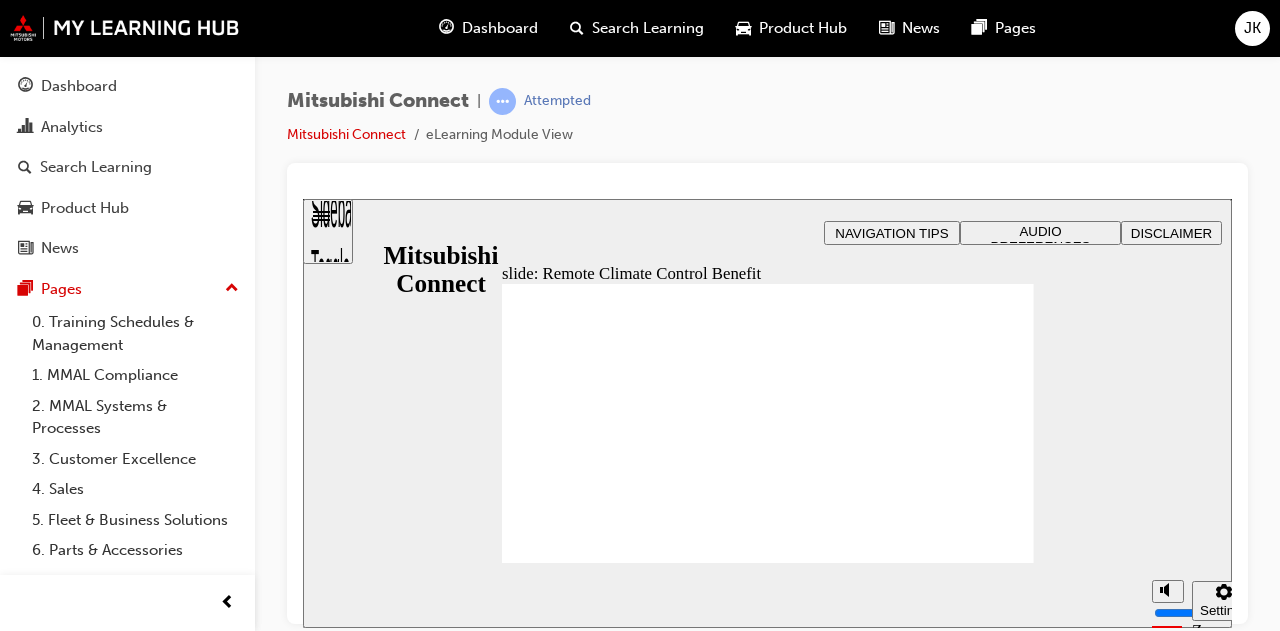 click 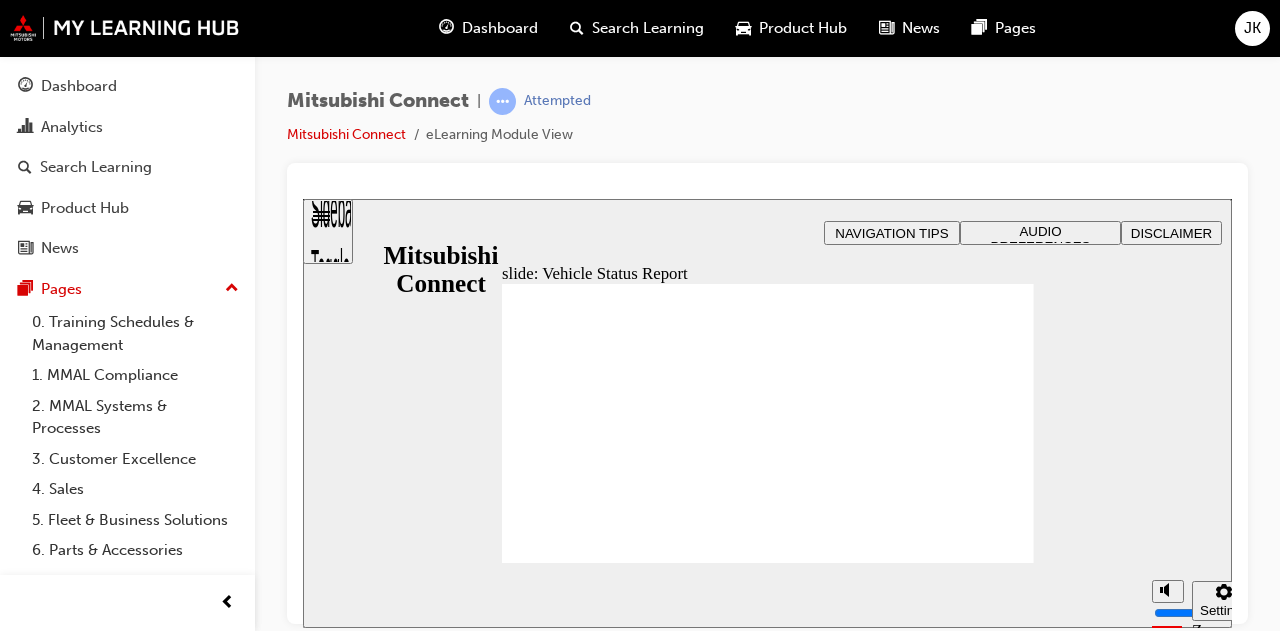 click 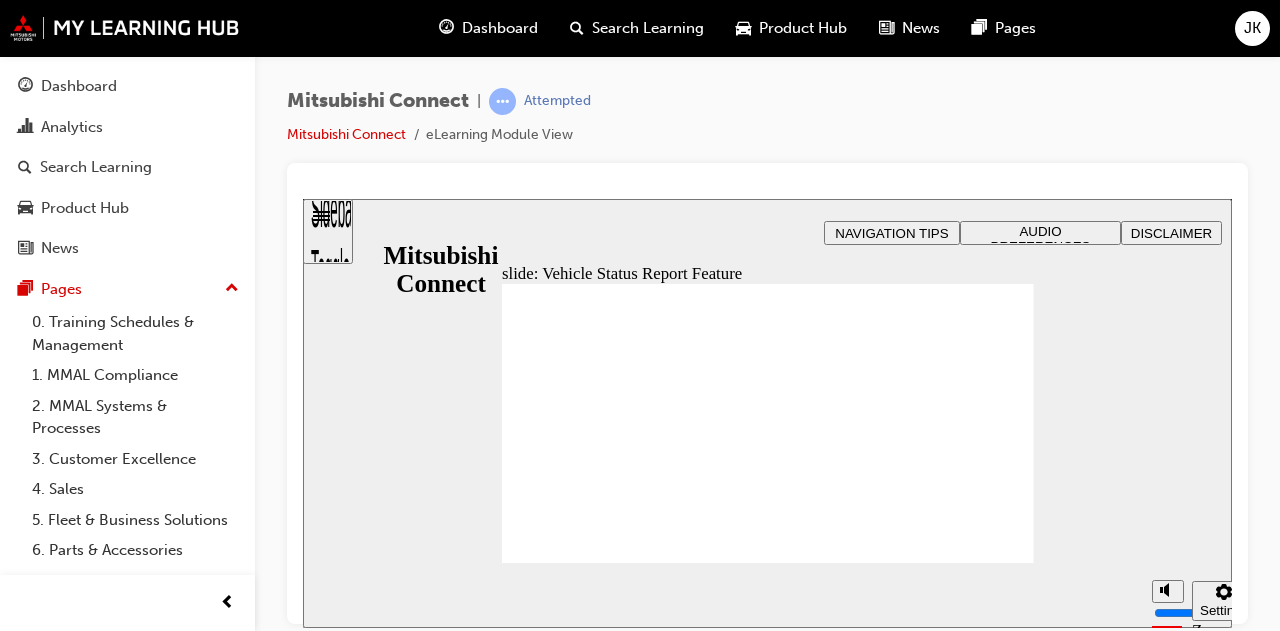 click 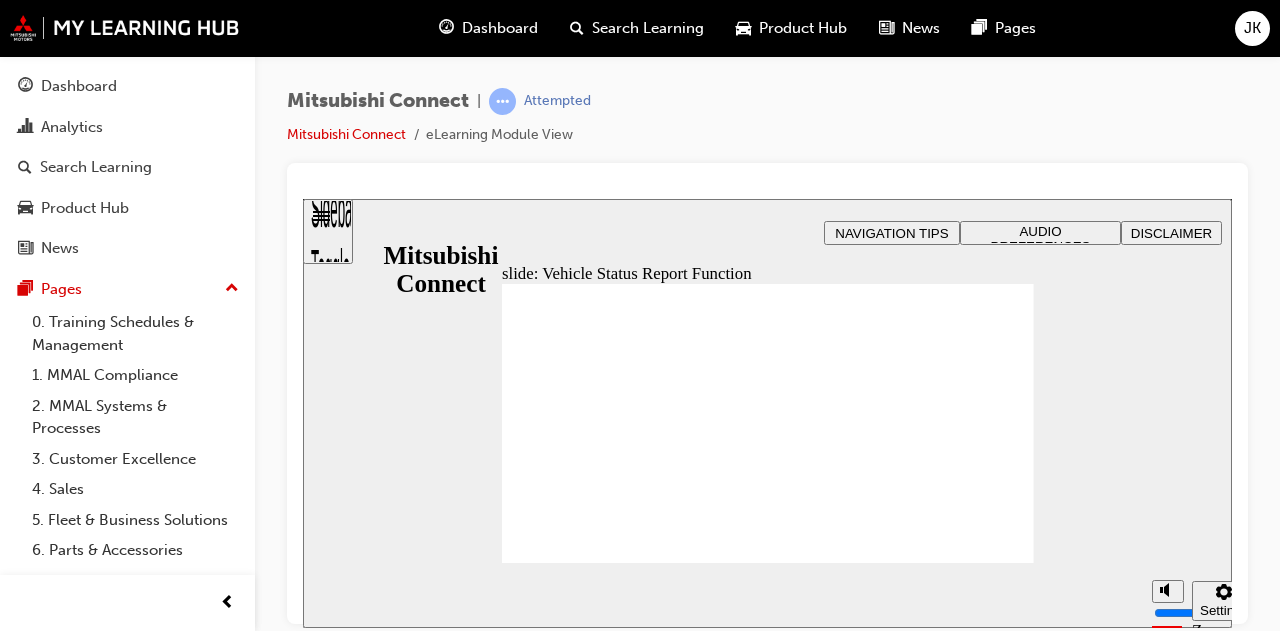 click 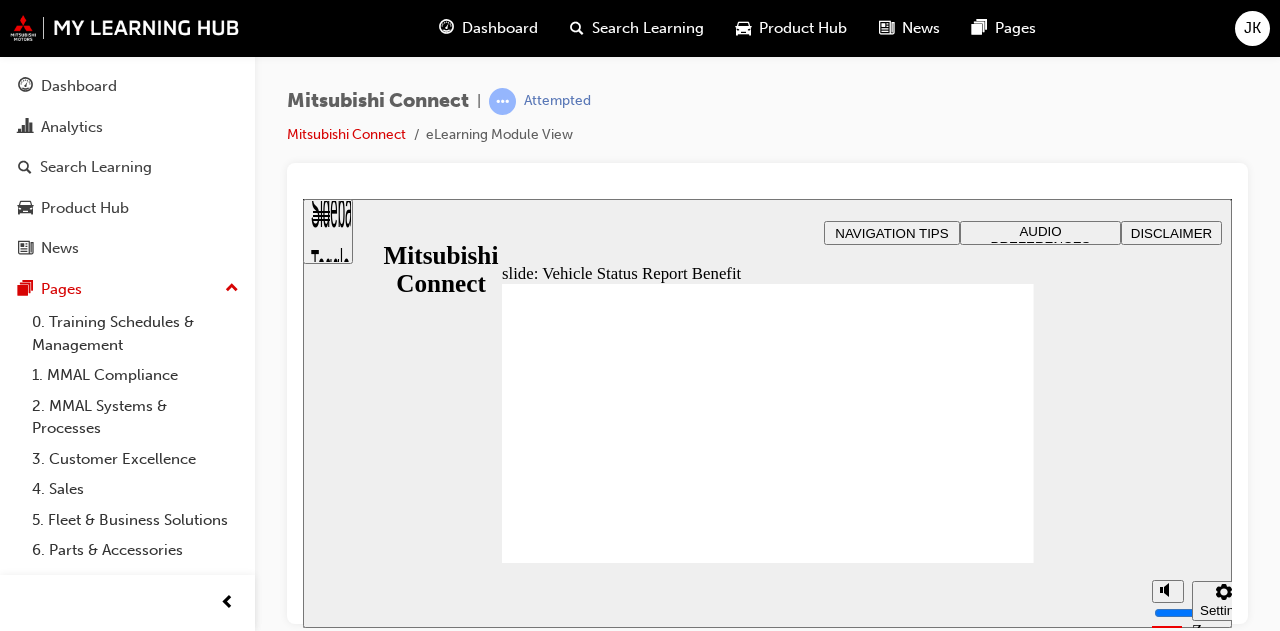 click 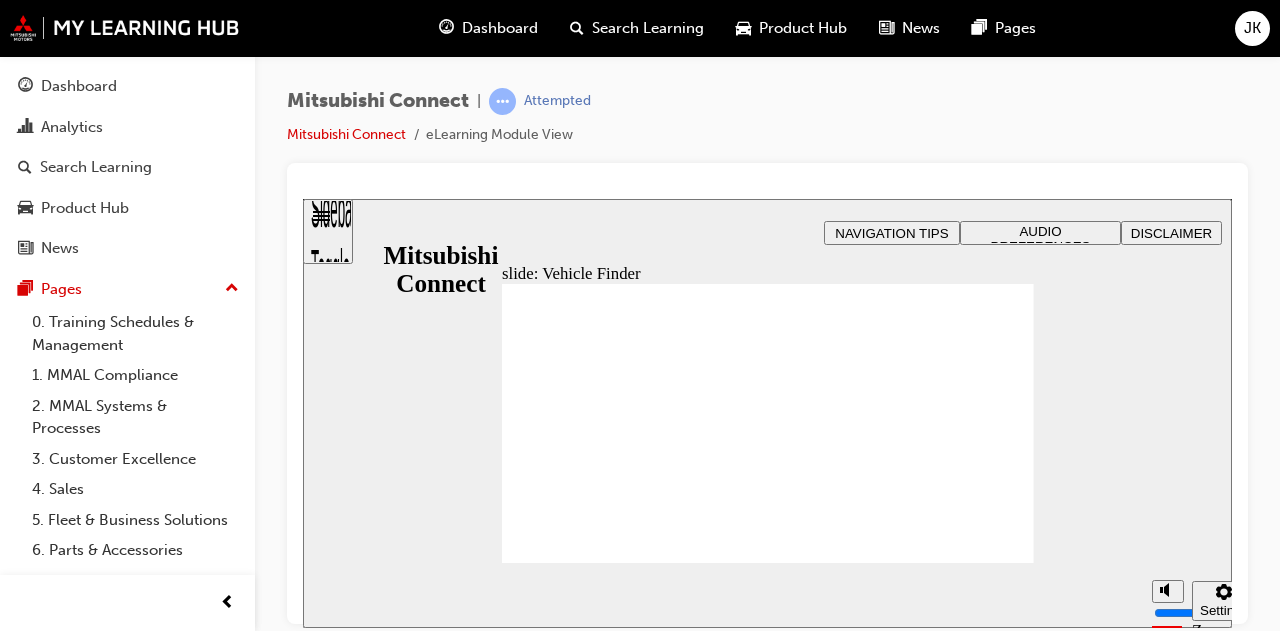 click 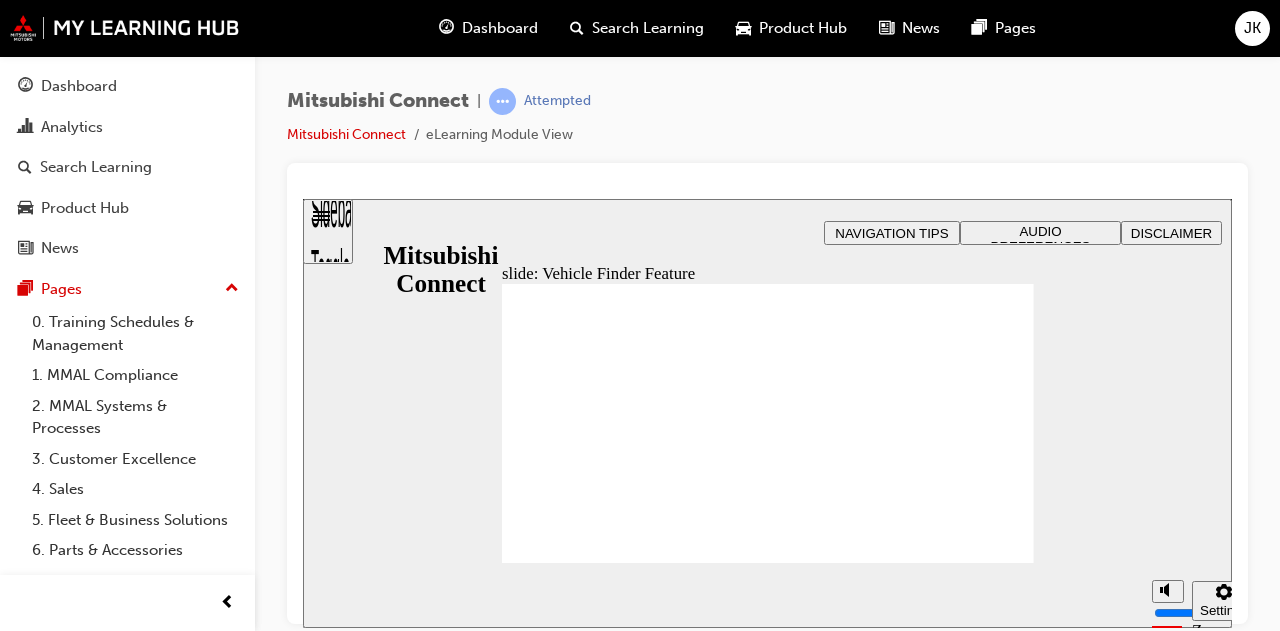 click 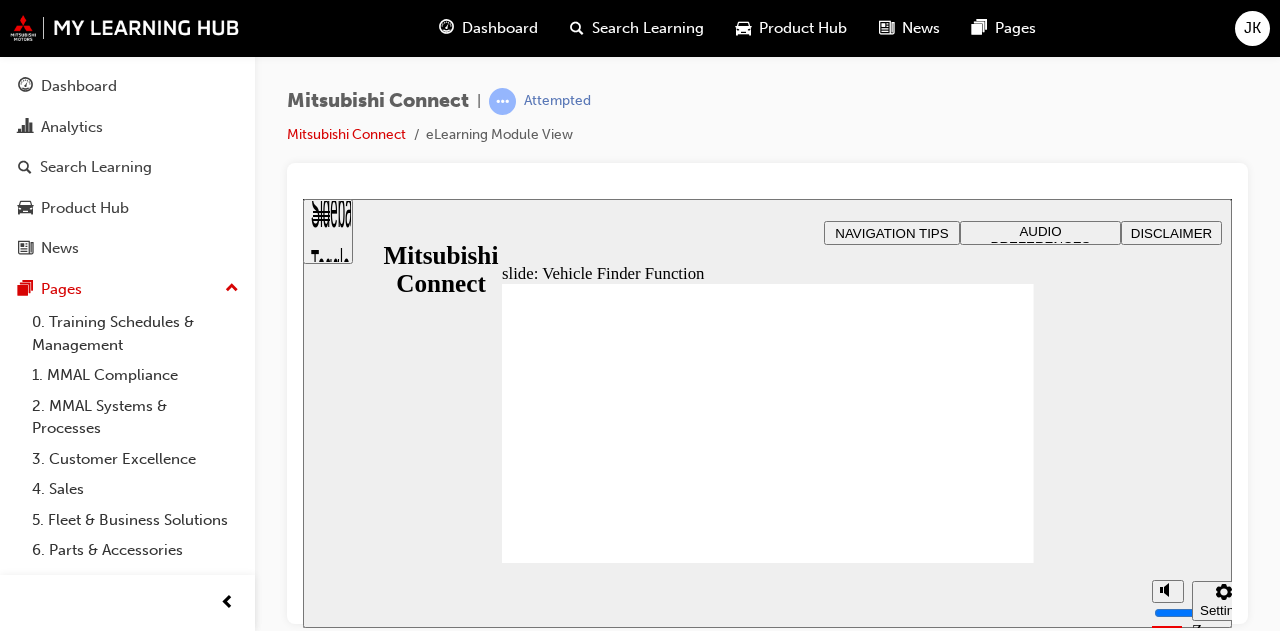click 